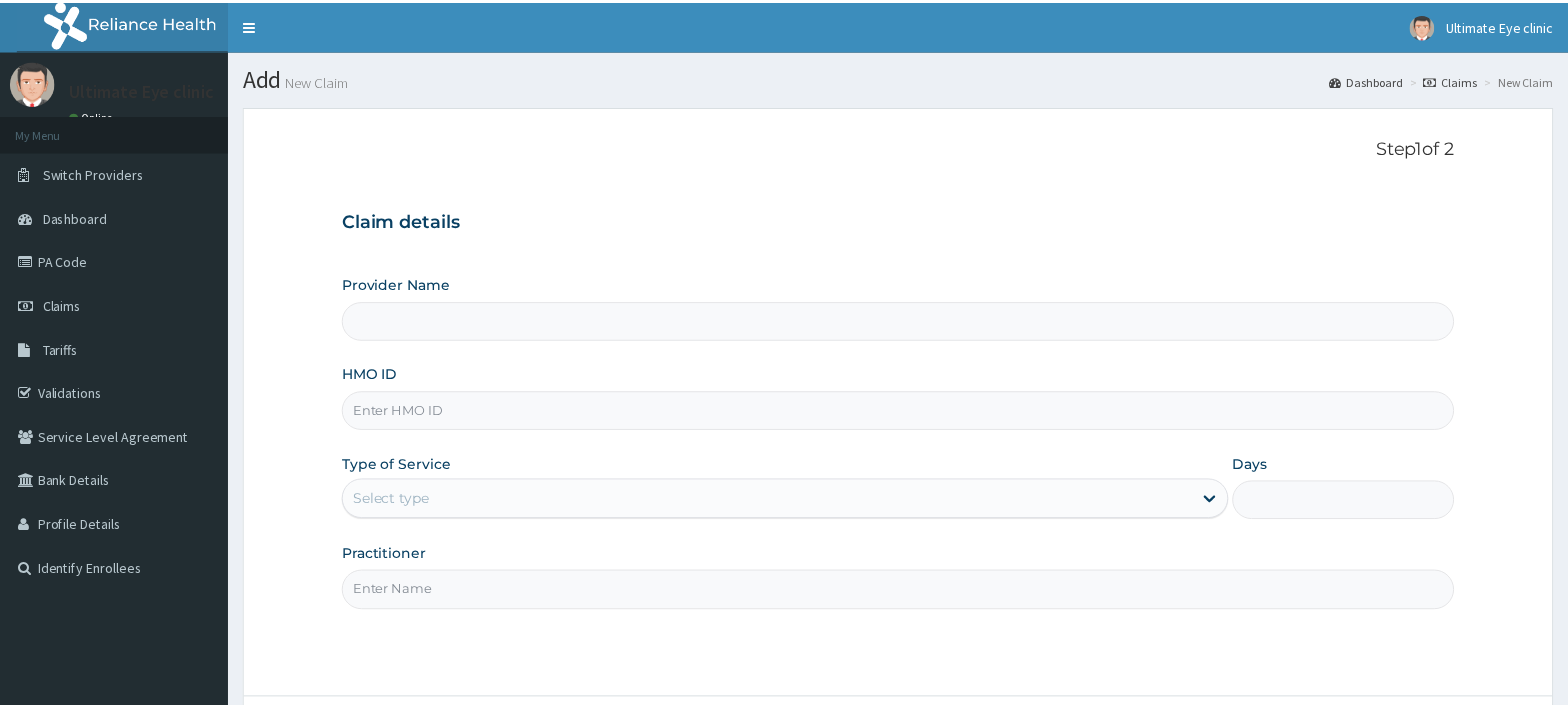 scroll, scrollTop: 0, scrollLeft: 0, axis: both 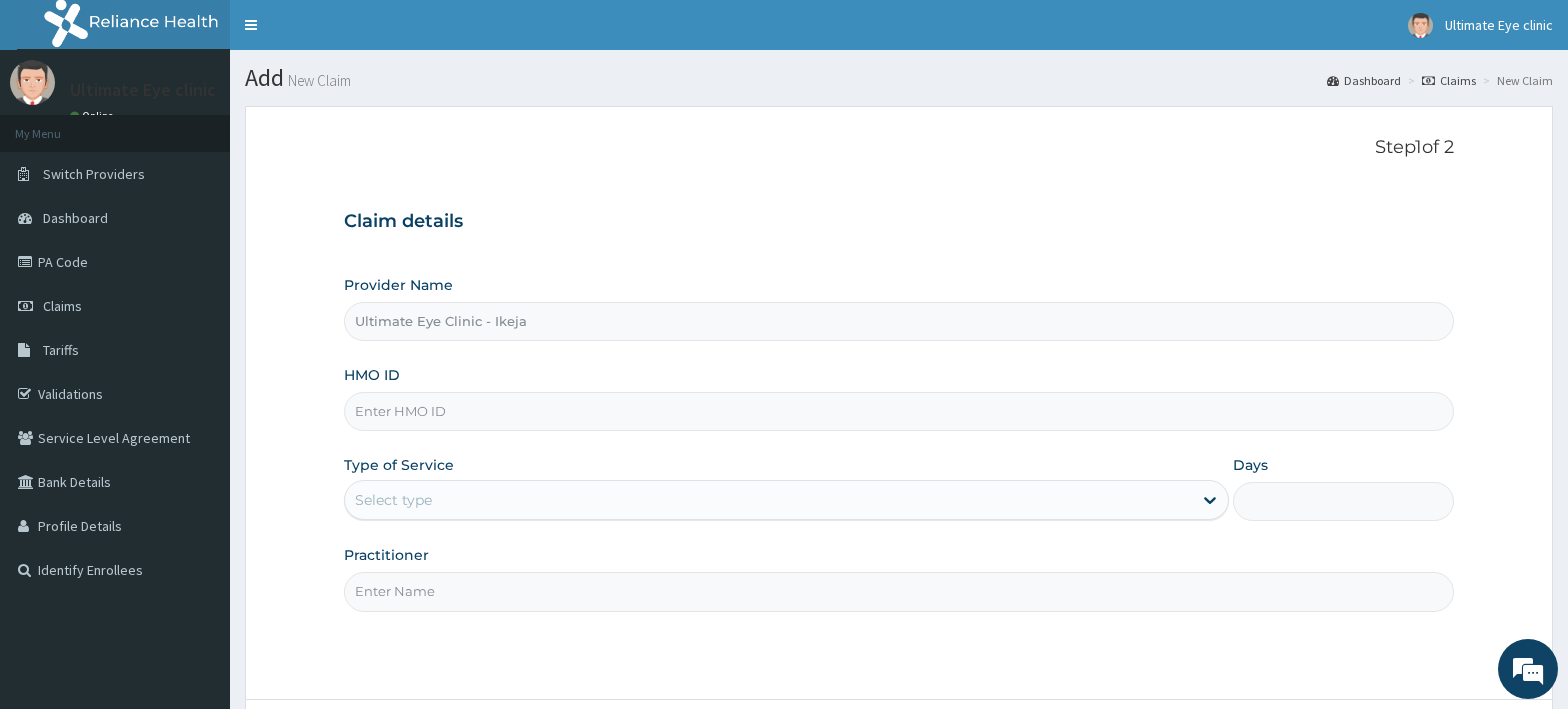 type on "Ultimate Eye Clinic - Ikeja" 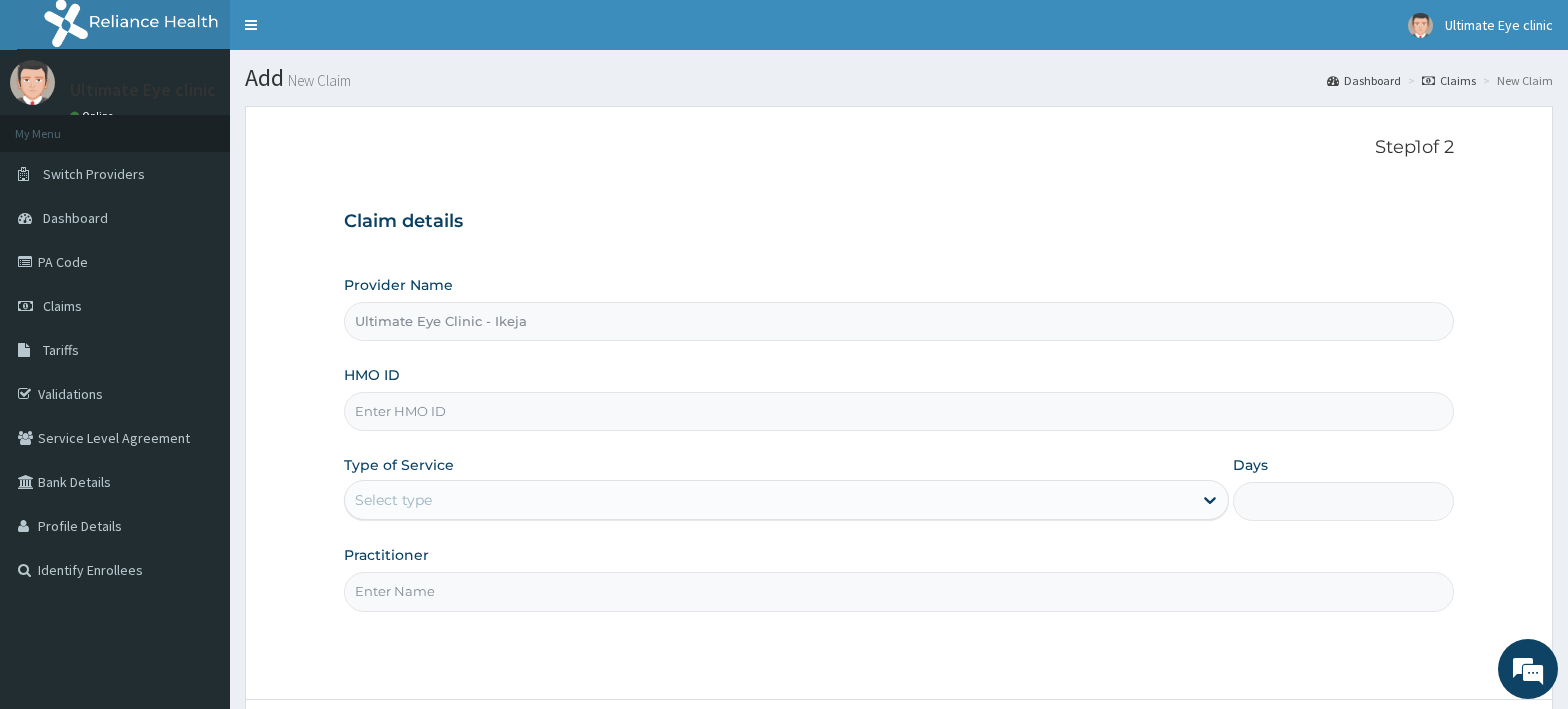 scroll, scrollTop: 0, scrollLeft: 0, axis: both 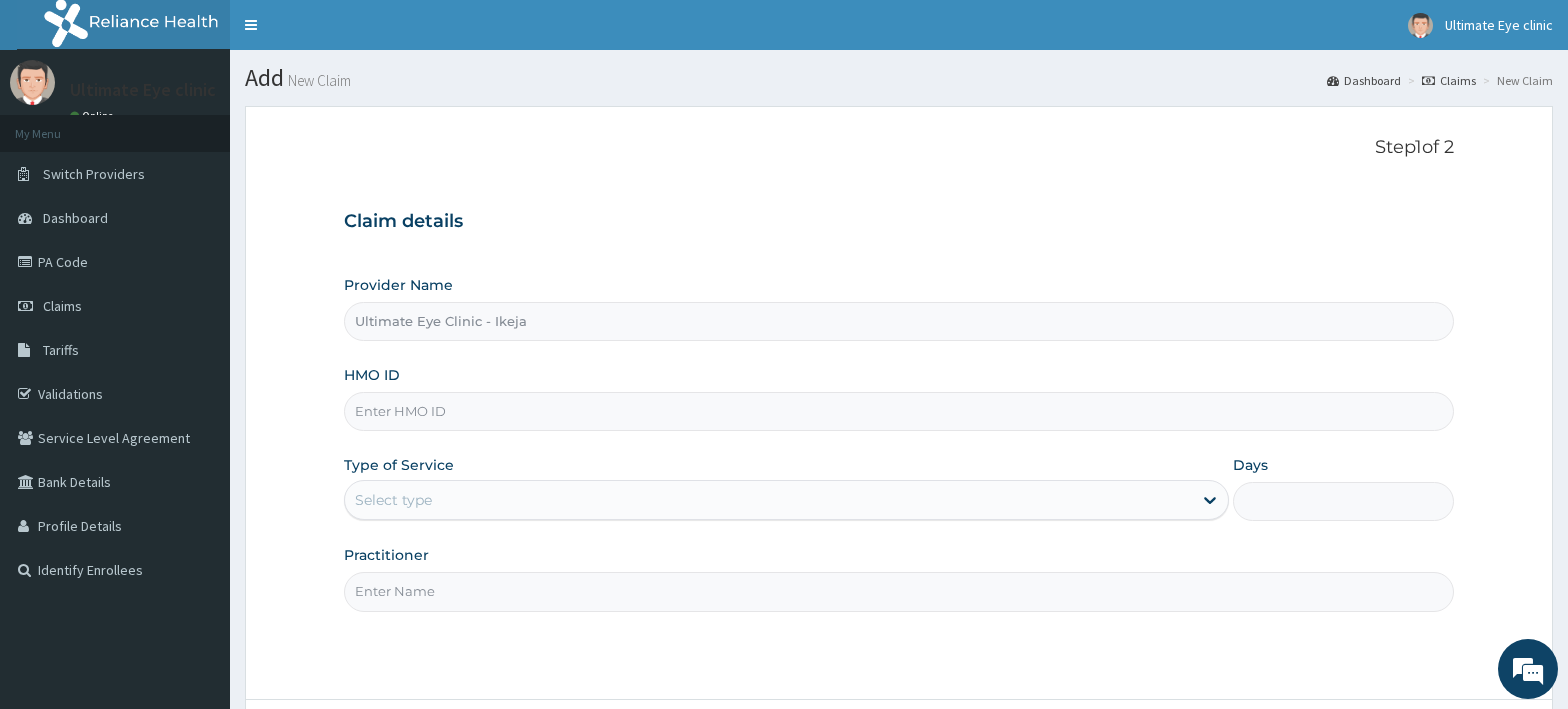 click on "HMO ID" at bounding box center [899, 411] 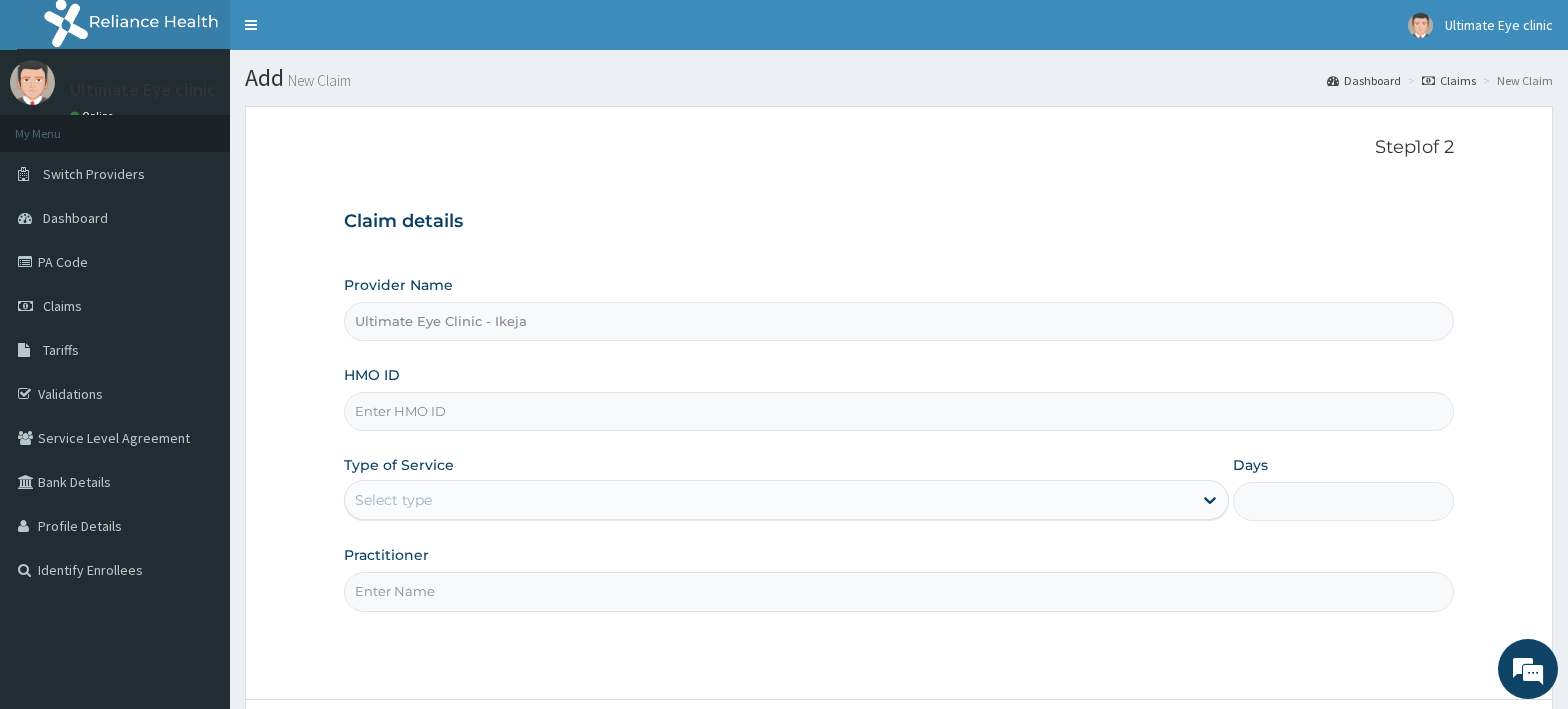 click on "HMO ID" at bounding box center [899, 411] 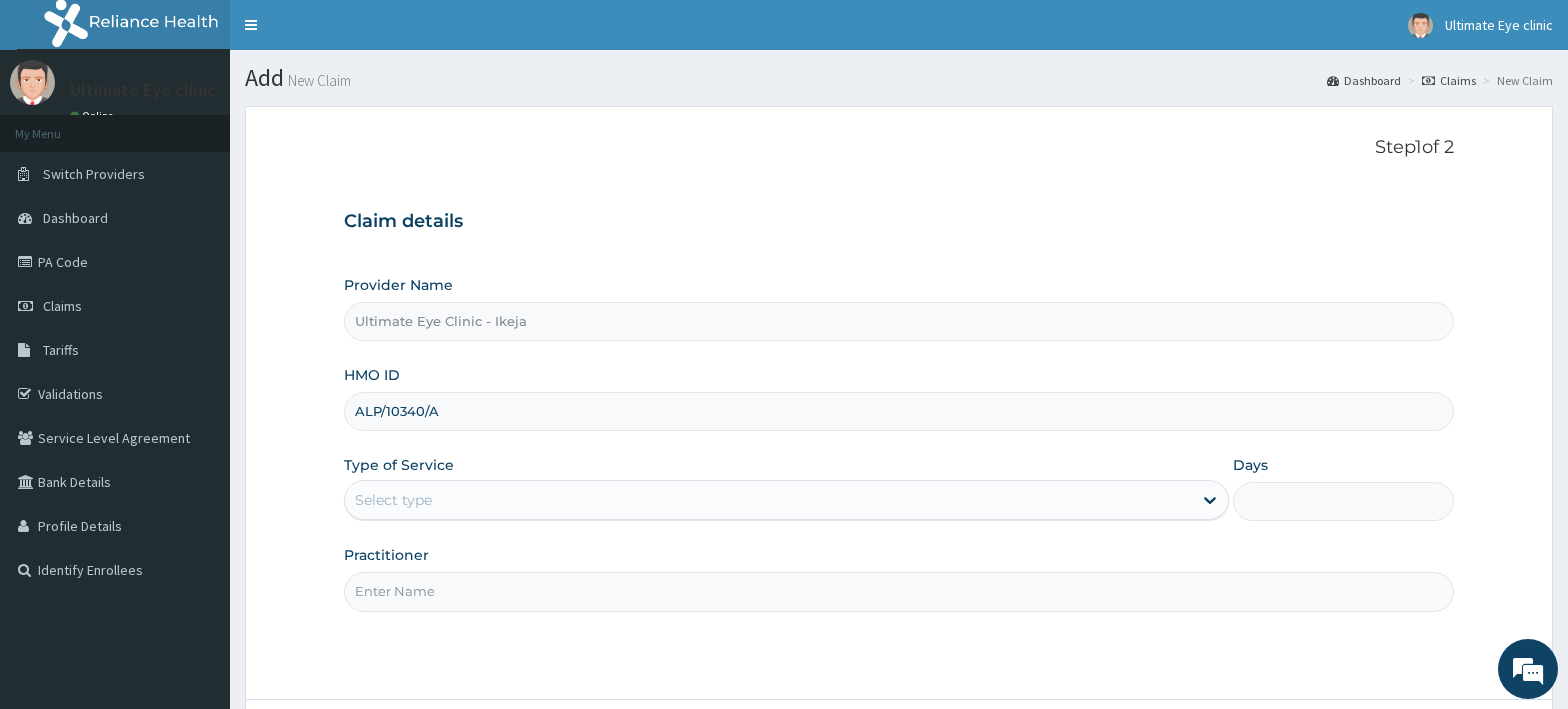 type on "ALP/10340/A" 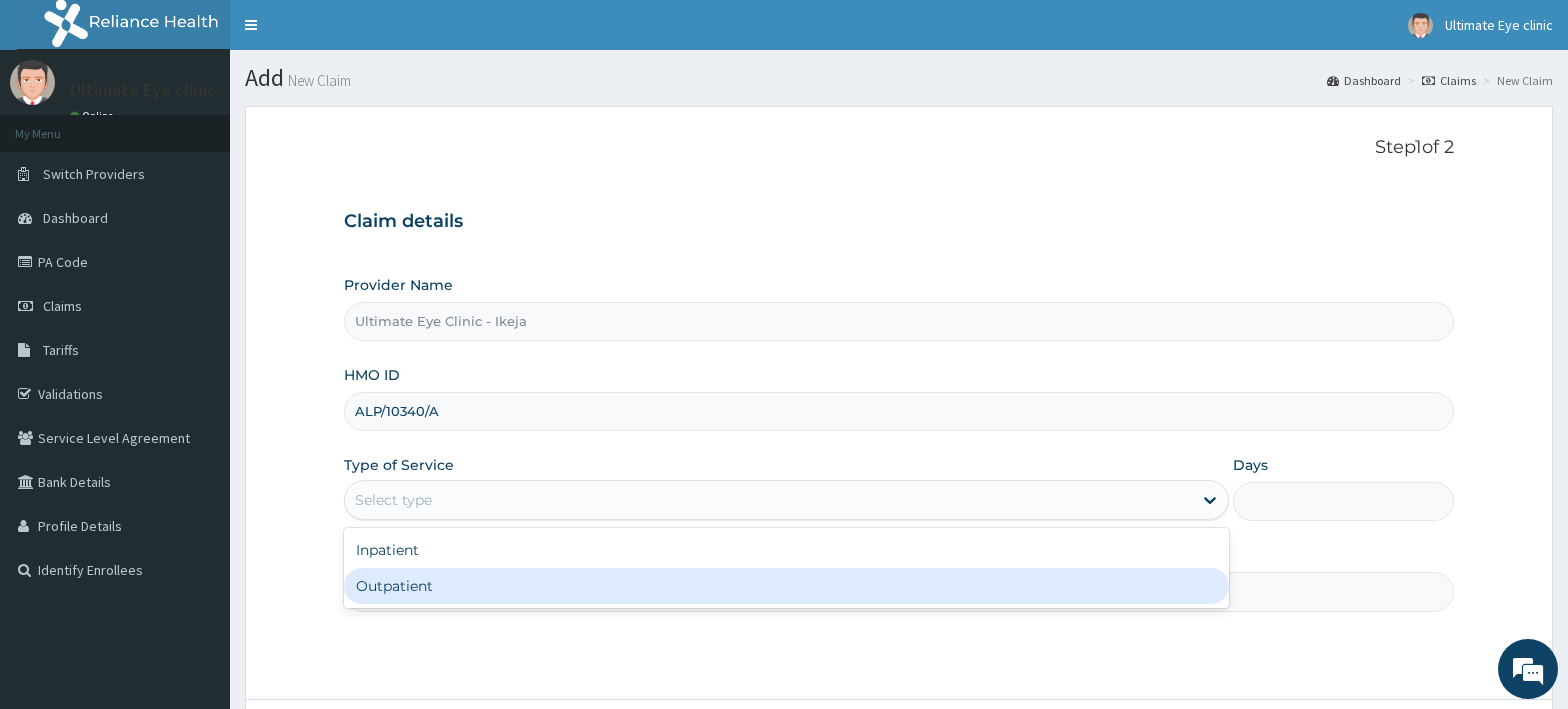 click on "Outpatient" at bounding box center (786, 586) 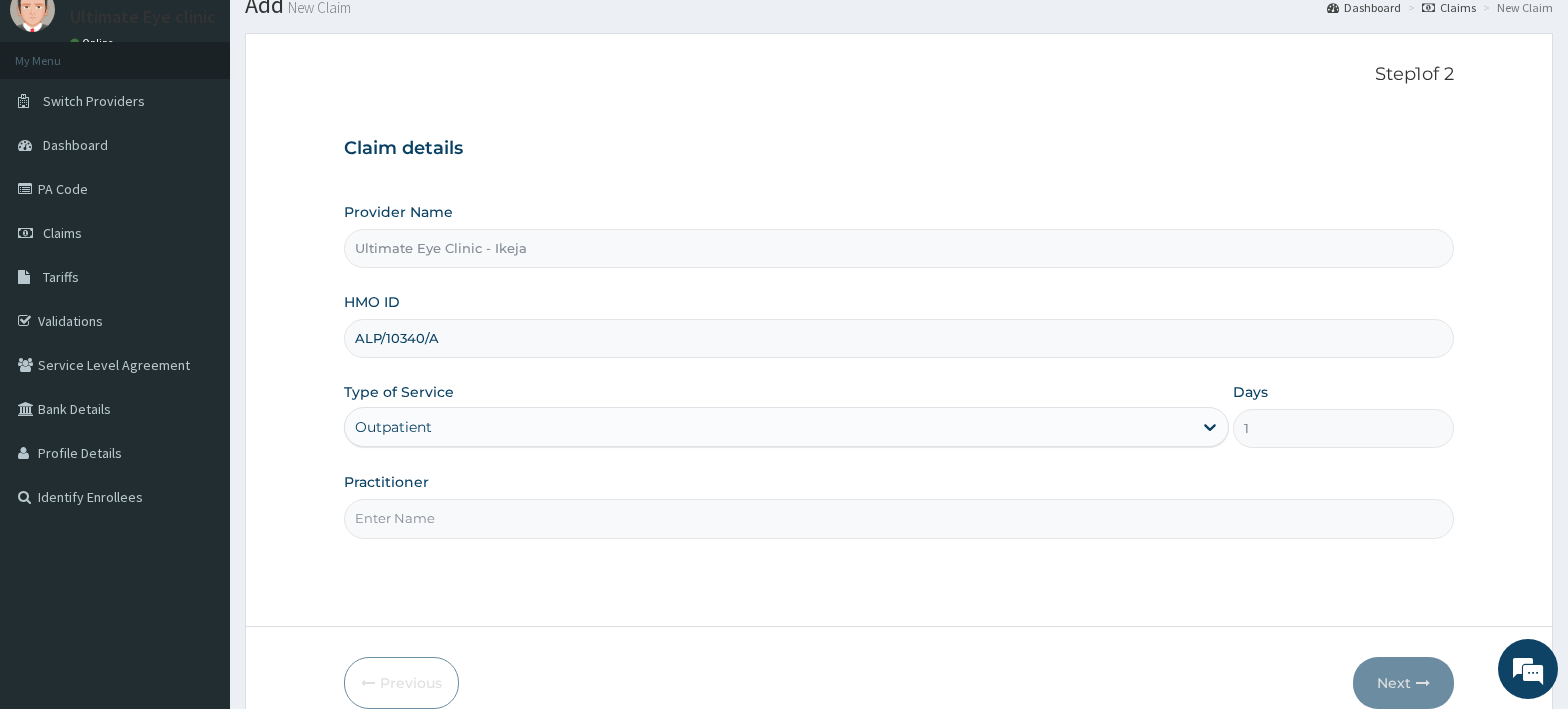 scroll, scrollTop: 170, scrollLeft: 0, axis: vertical 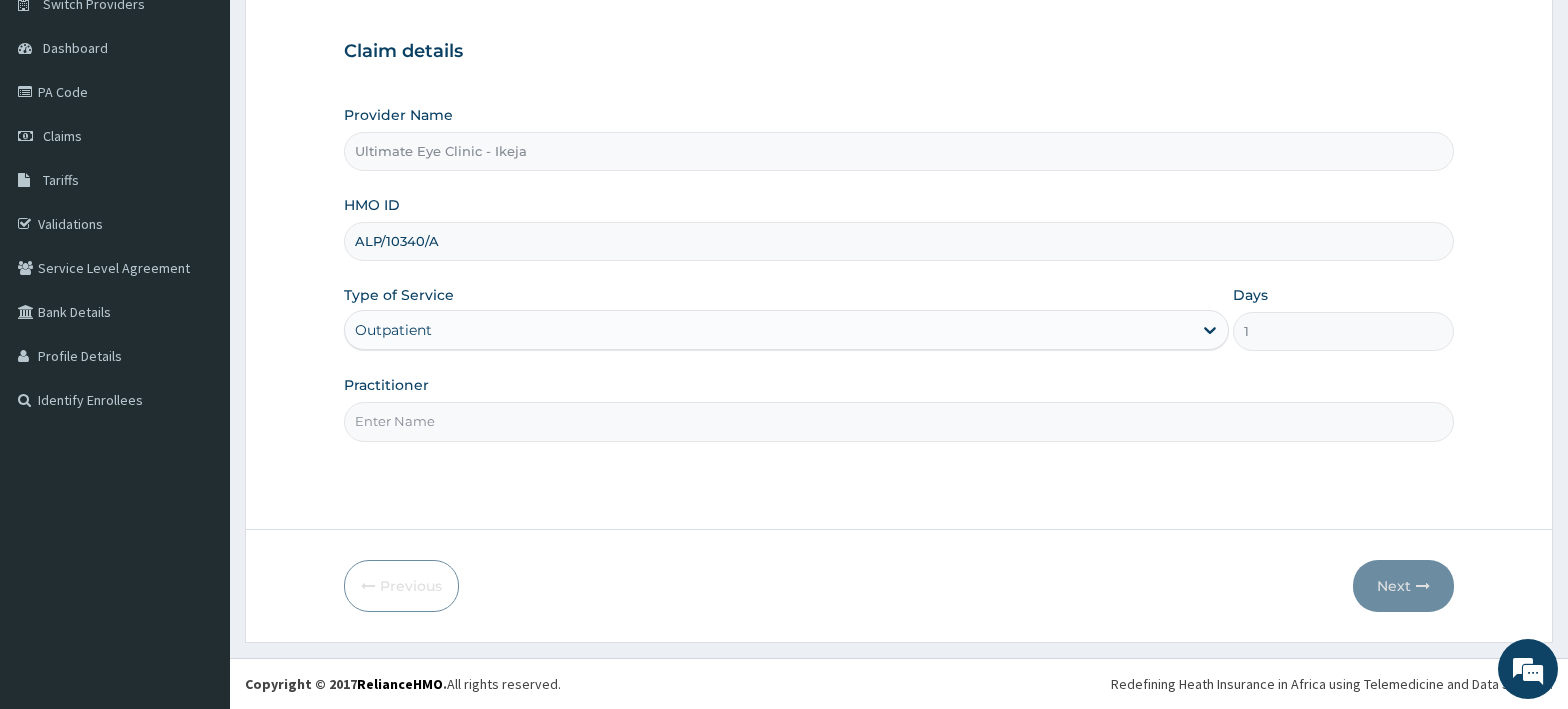 click on "Practitioner" at bounding box center (899, 421) 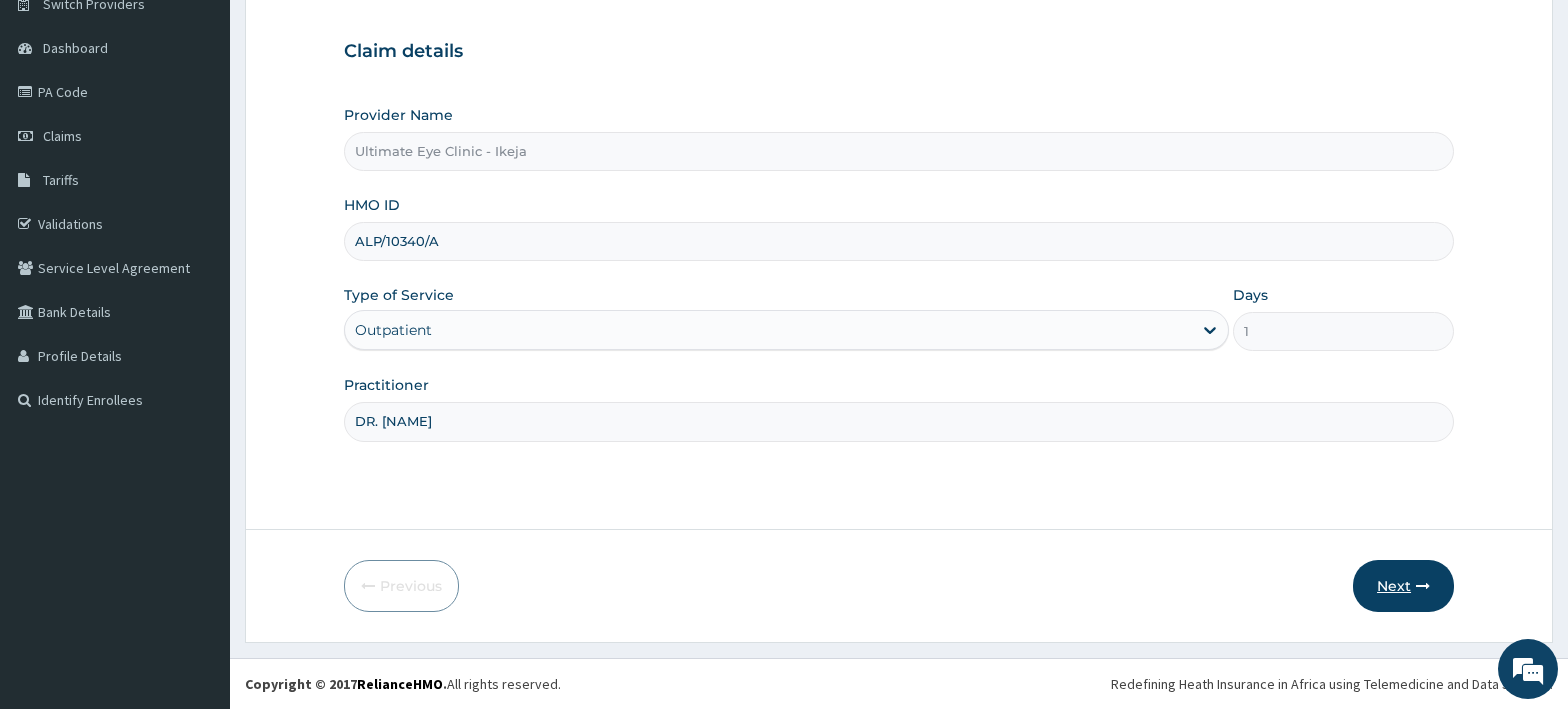 type on "DR. EGBO" 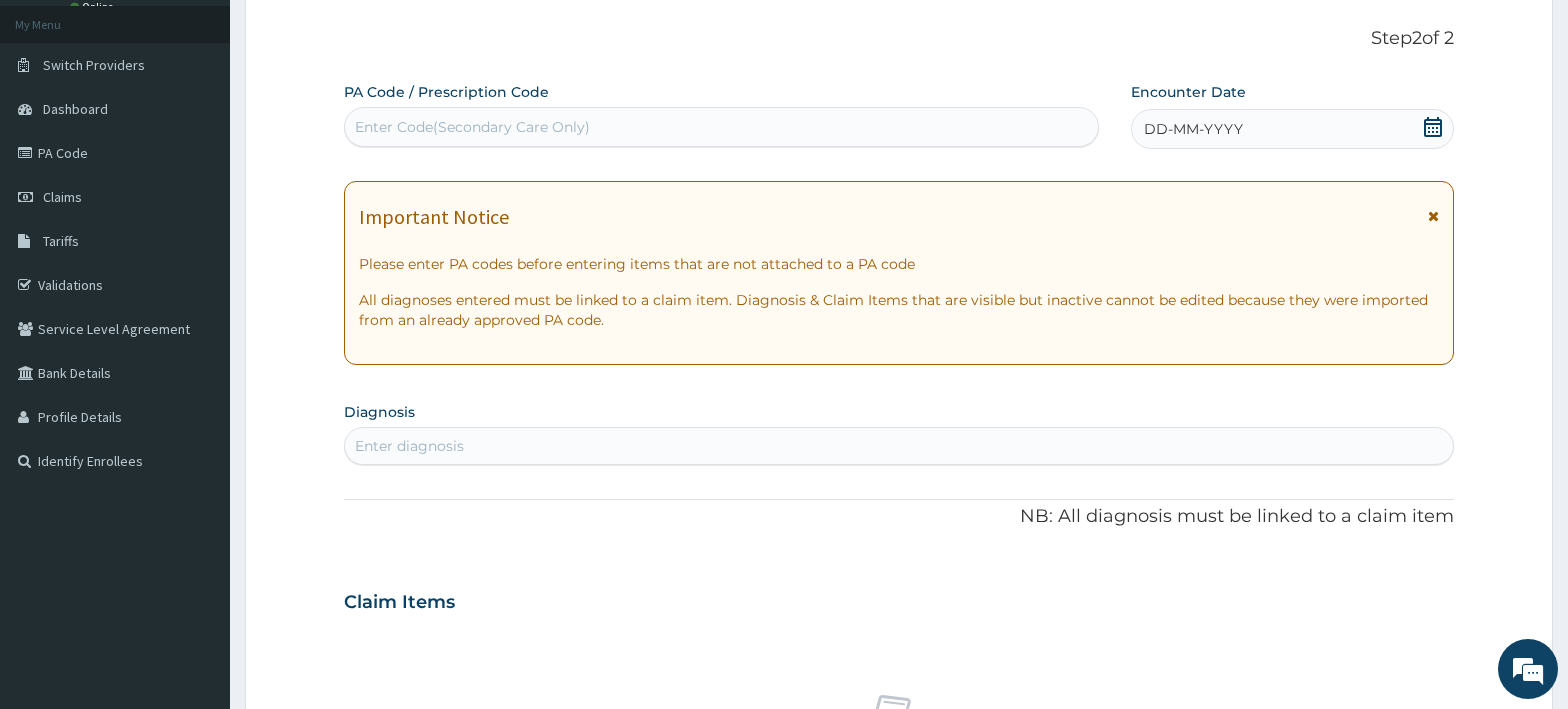 scroll, scrollTop: 0, scrollLeft: 0, axis: both 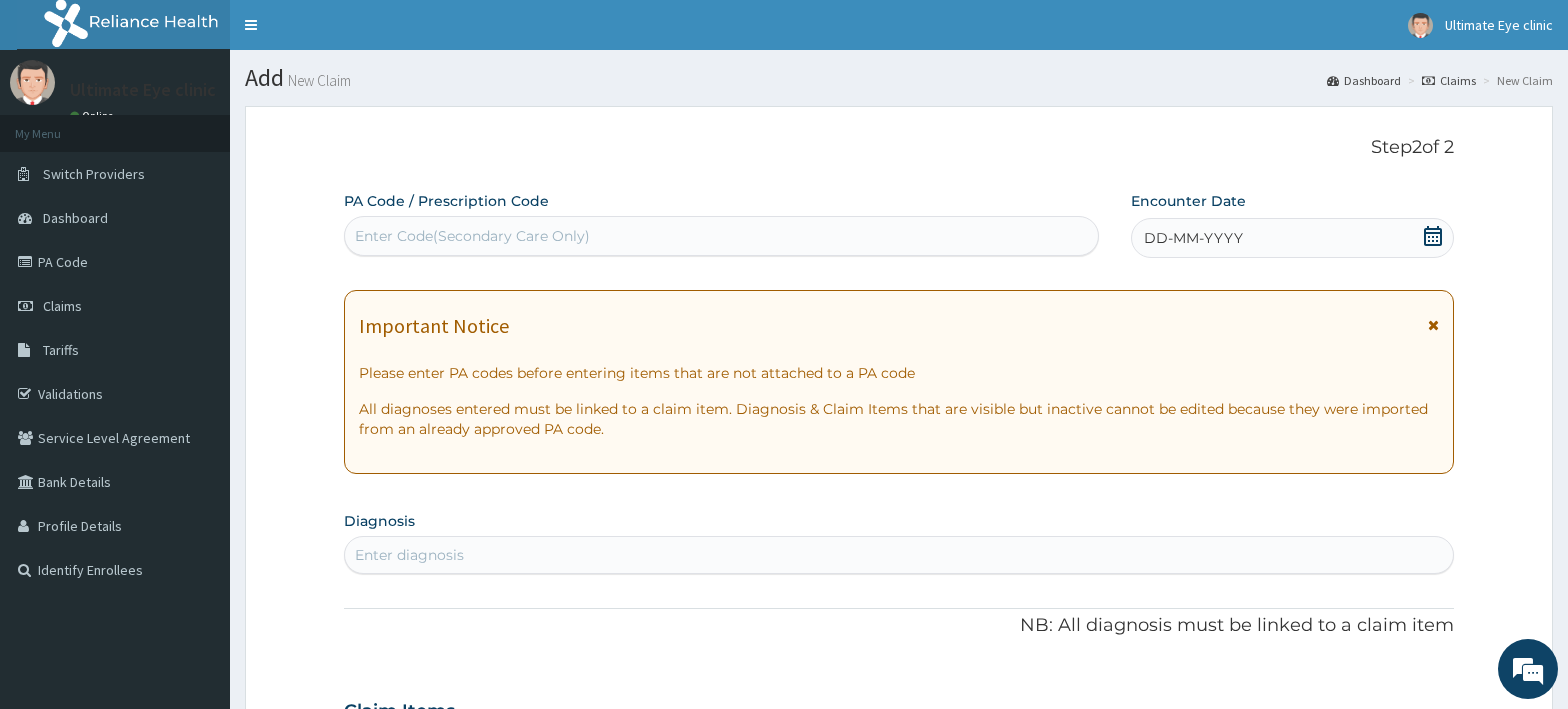 click on "Enter Code(Secondary Care Only)" at bounding box center (472, 236) 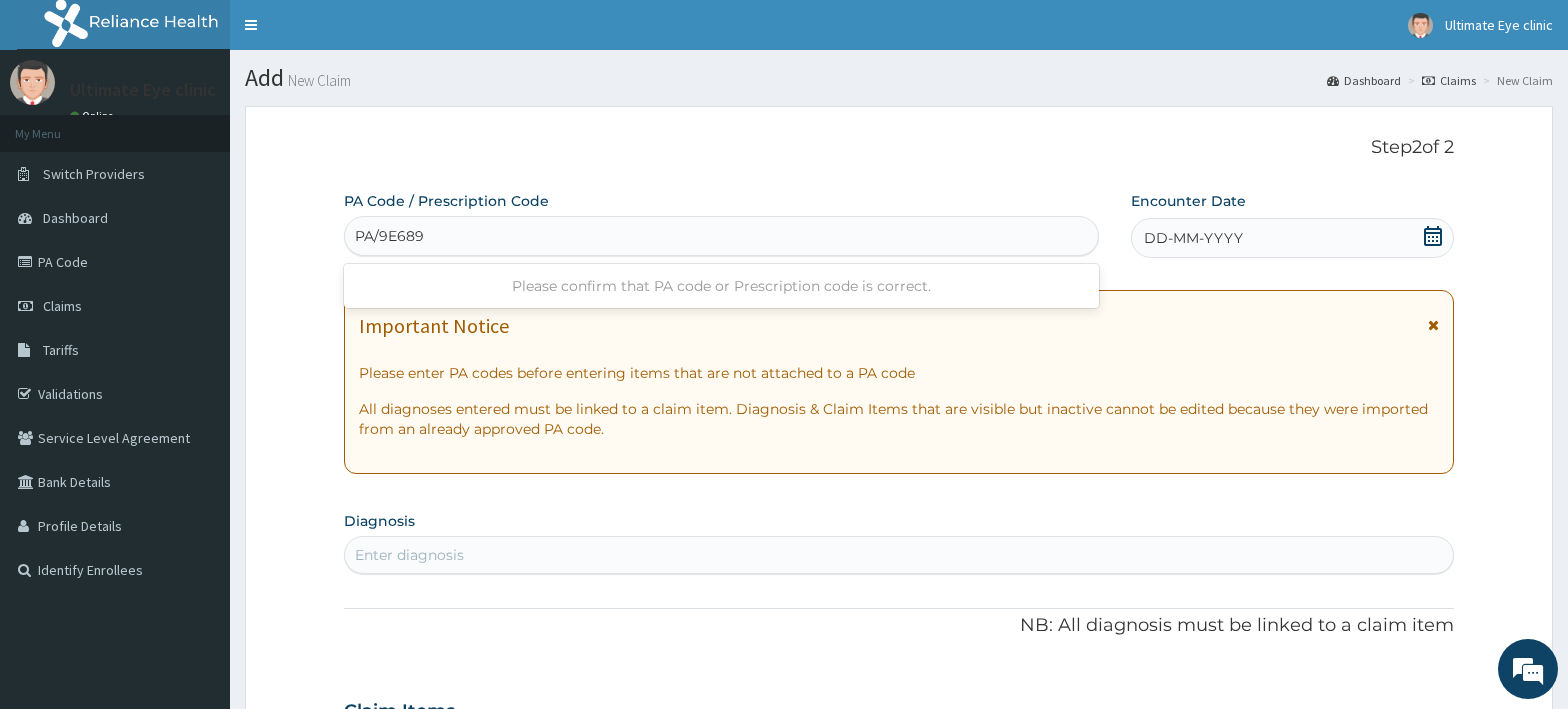 type on "PA/9E6893" 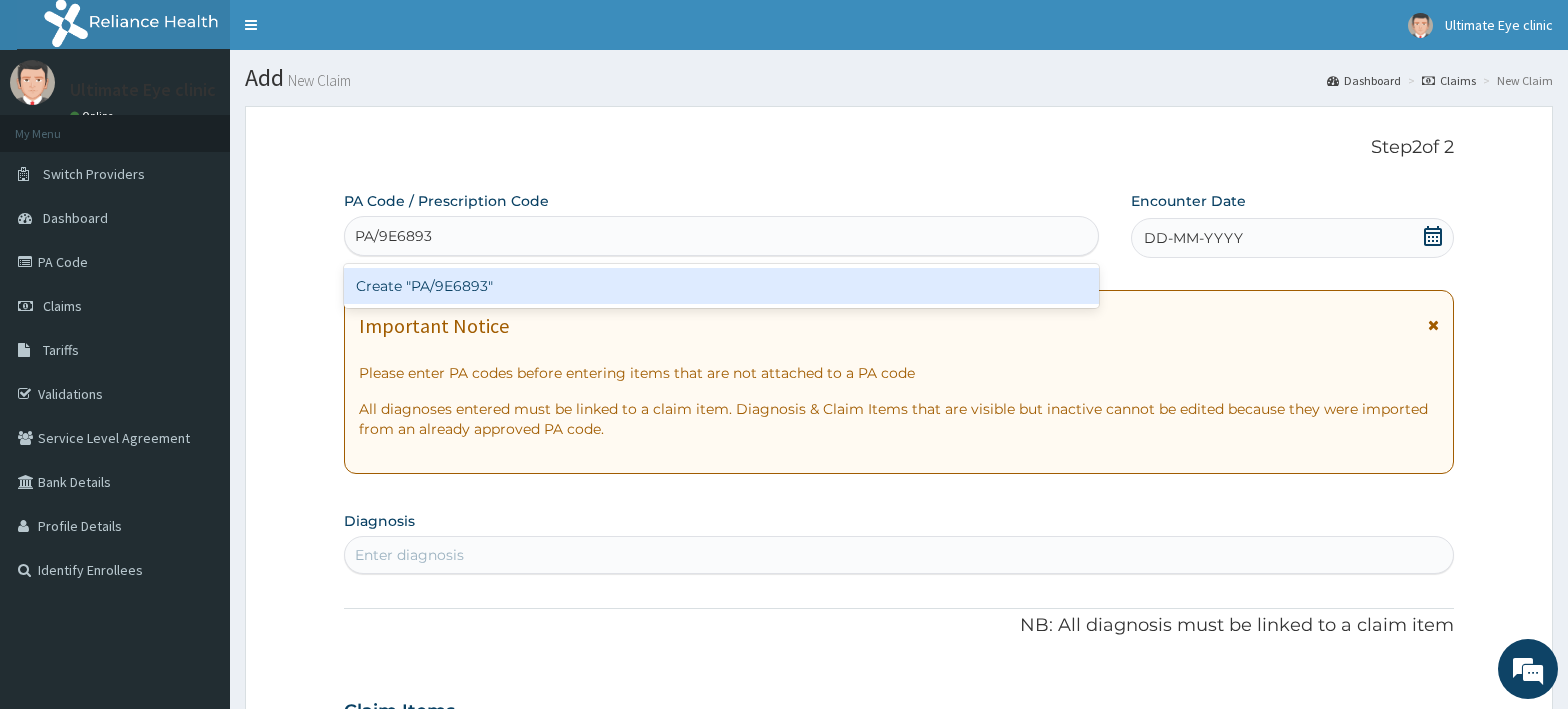 click on "Create "PA/9E6893"" at bounding box center (721, 286) 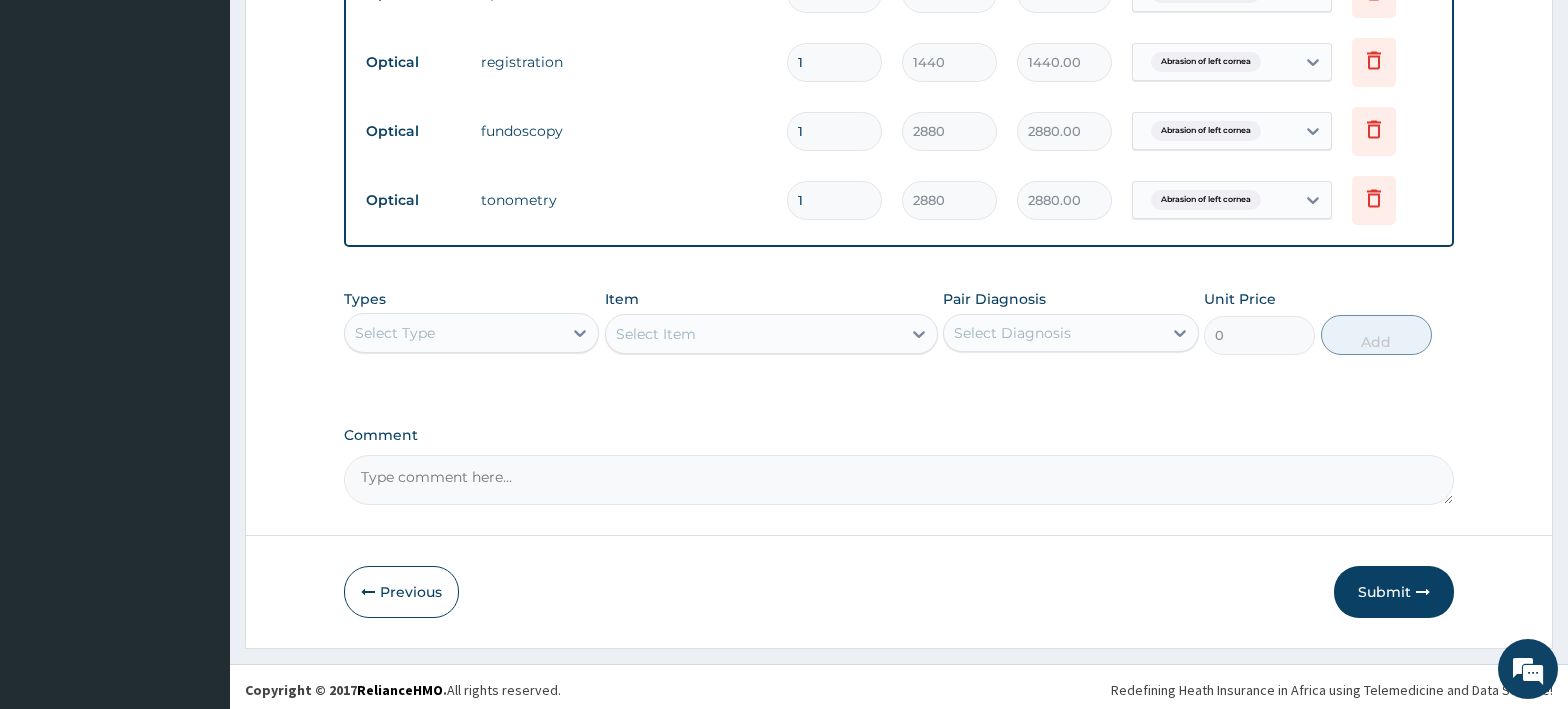 scroll, scrollTop: 1052, scrollLeft: 0, axis: vertical 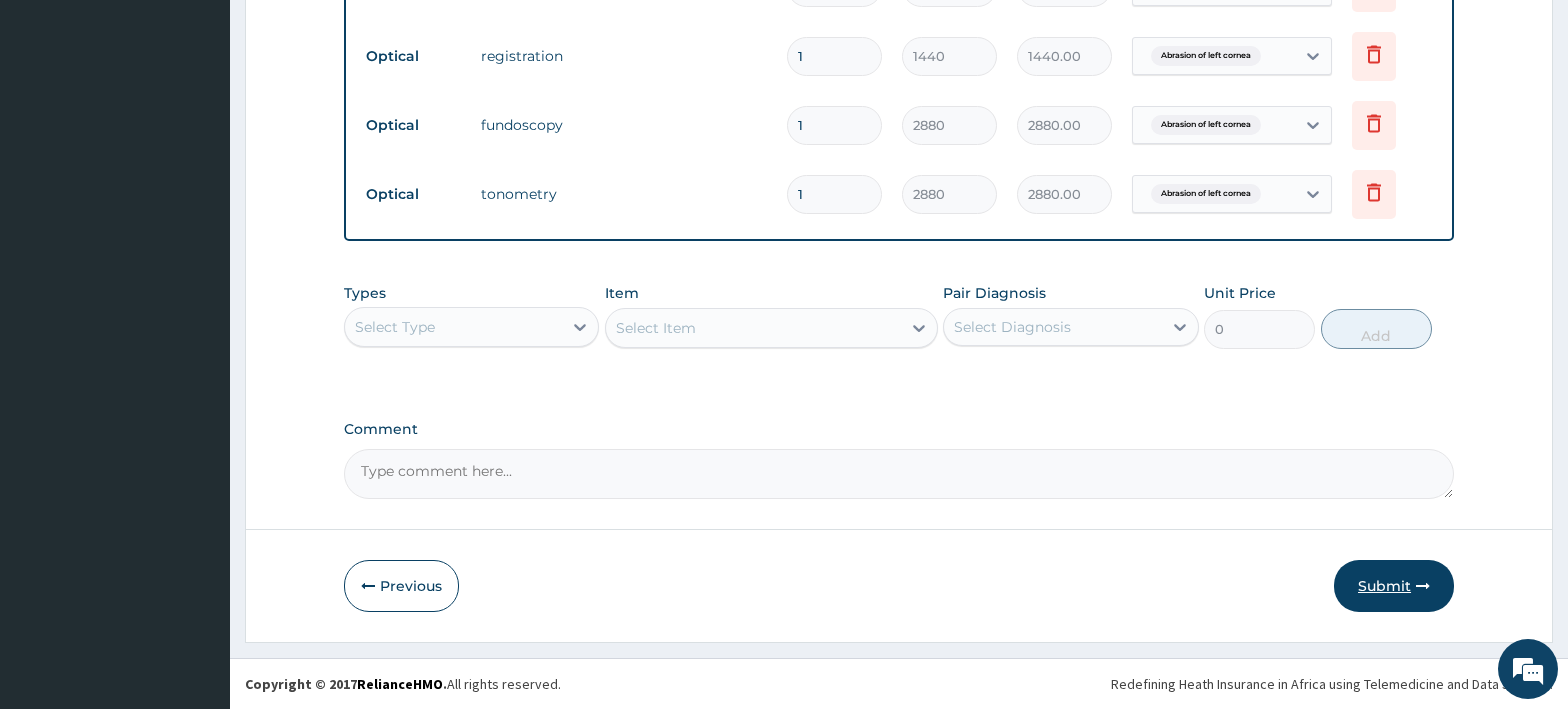 click on "Submit" at bounding box center [1394, 586] 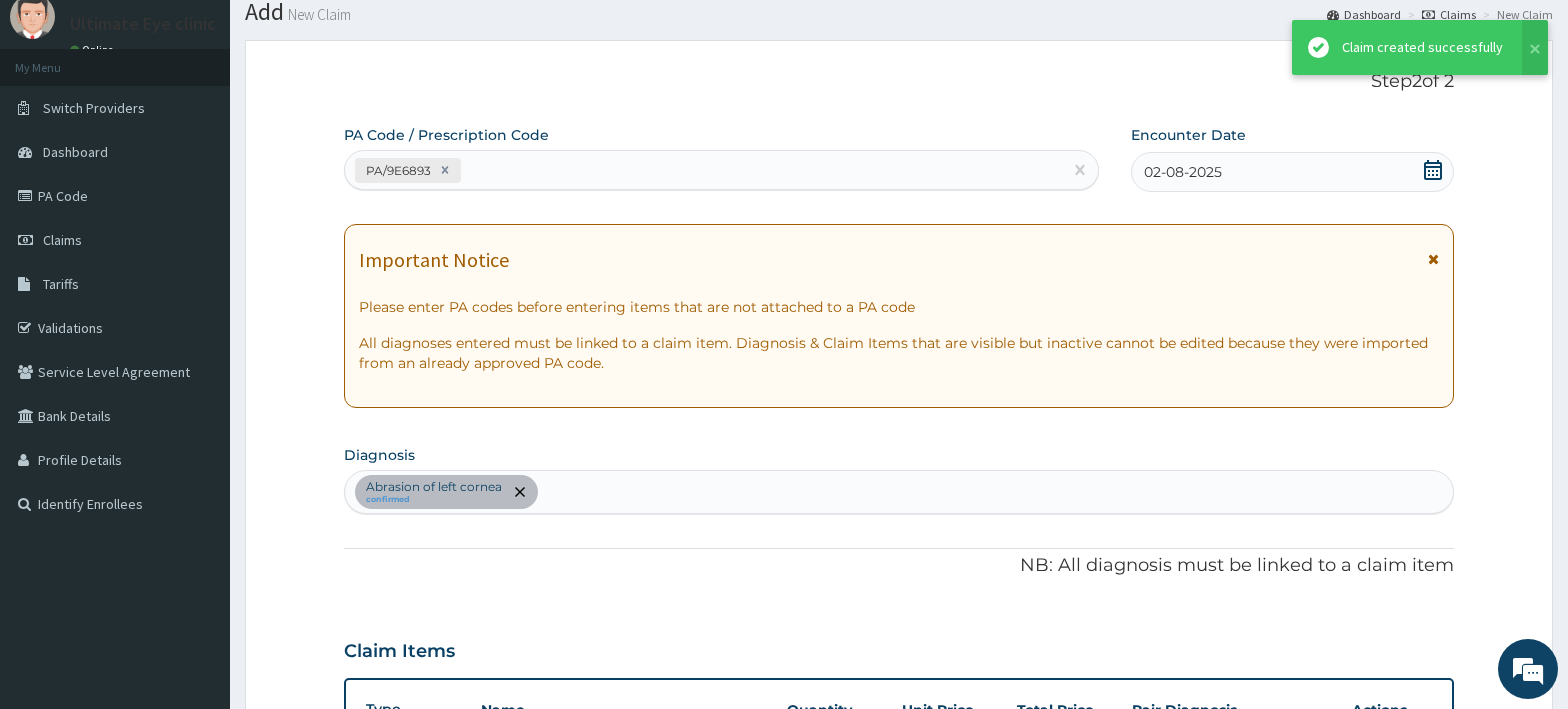scroll, scrollTop: 1052, scrollLeft: 0, axis: vertical 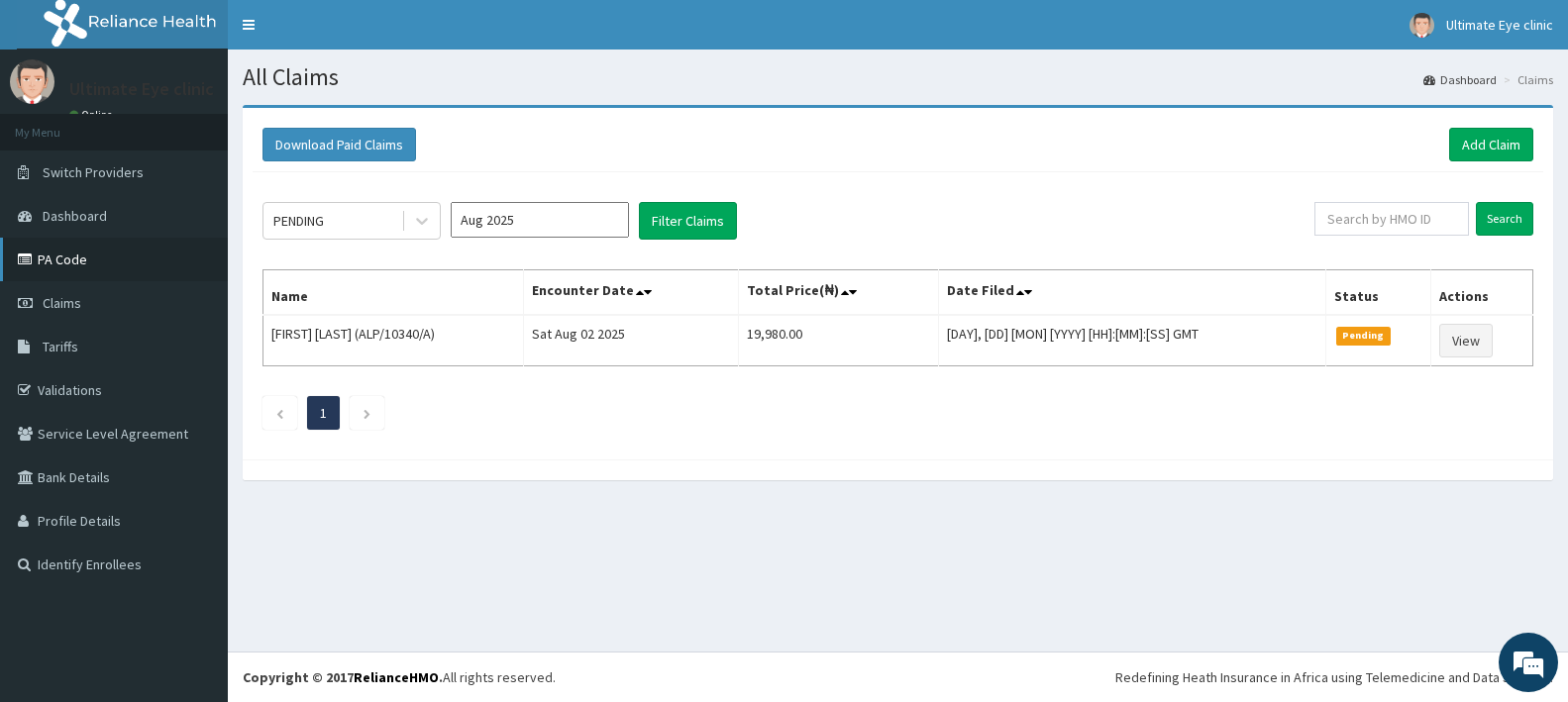 click on "PA Code" at bounding box center [114, 259] 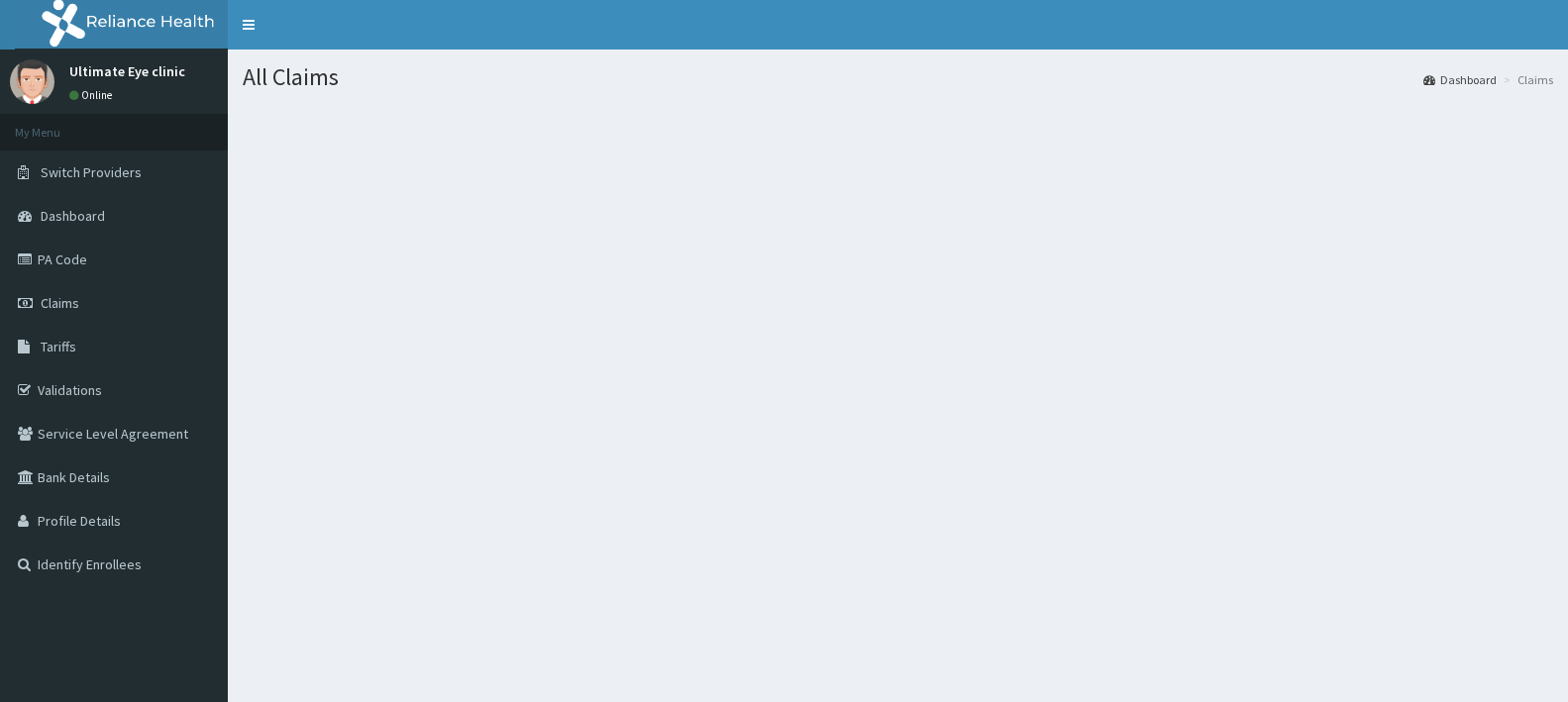 scroll, scrollTop: 0, scrollLeft: 0, axis: both 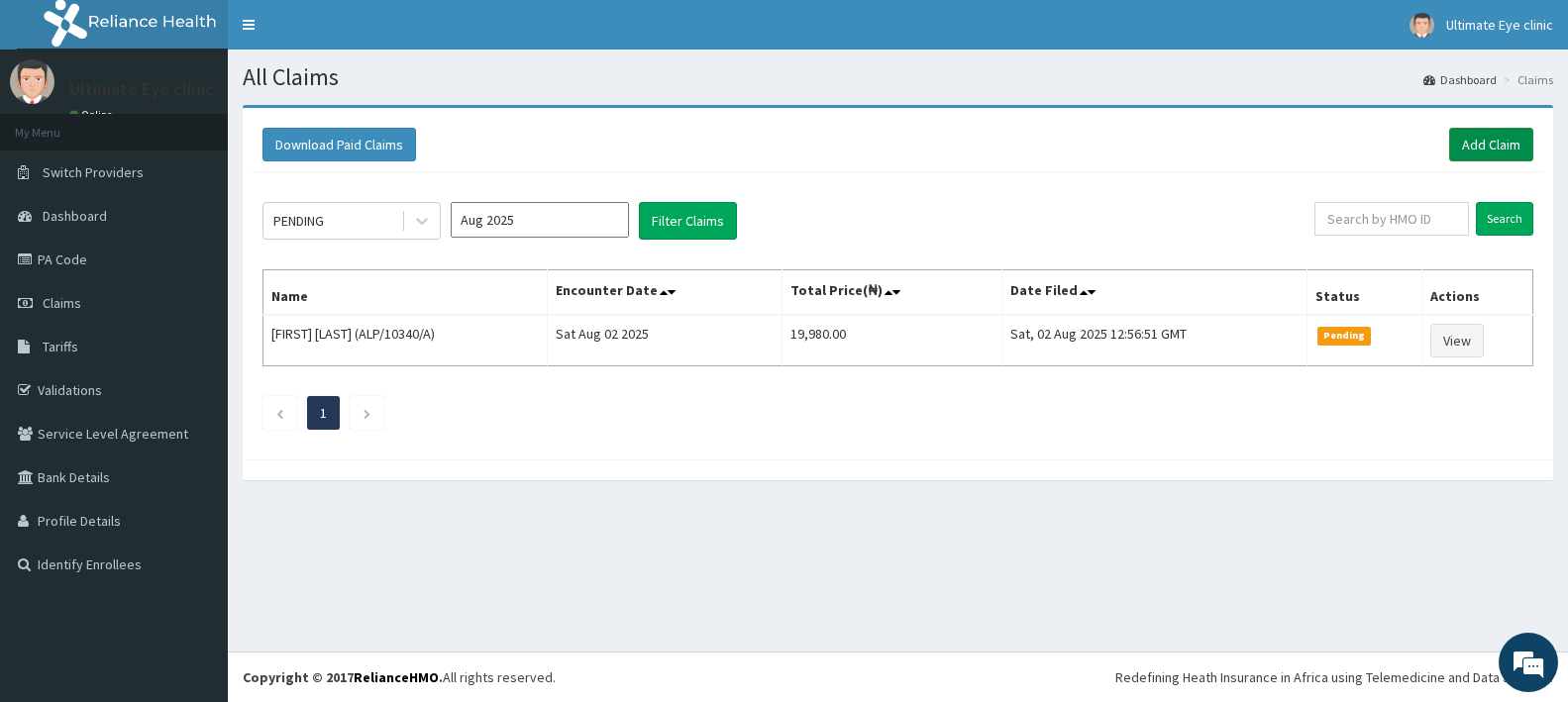 click on "Add Claim" at bounding box center [1491, 145] 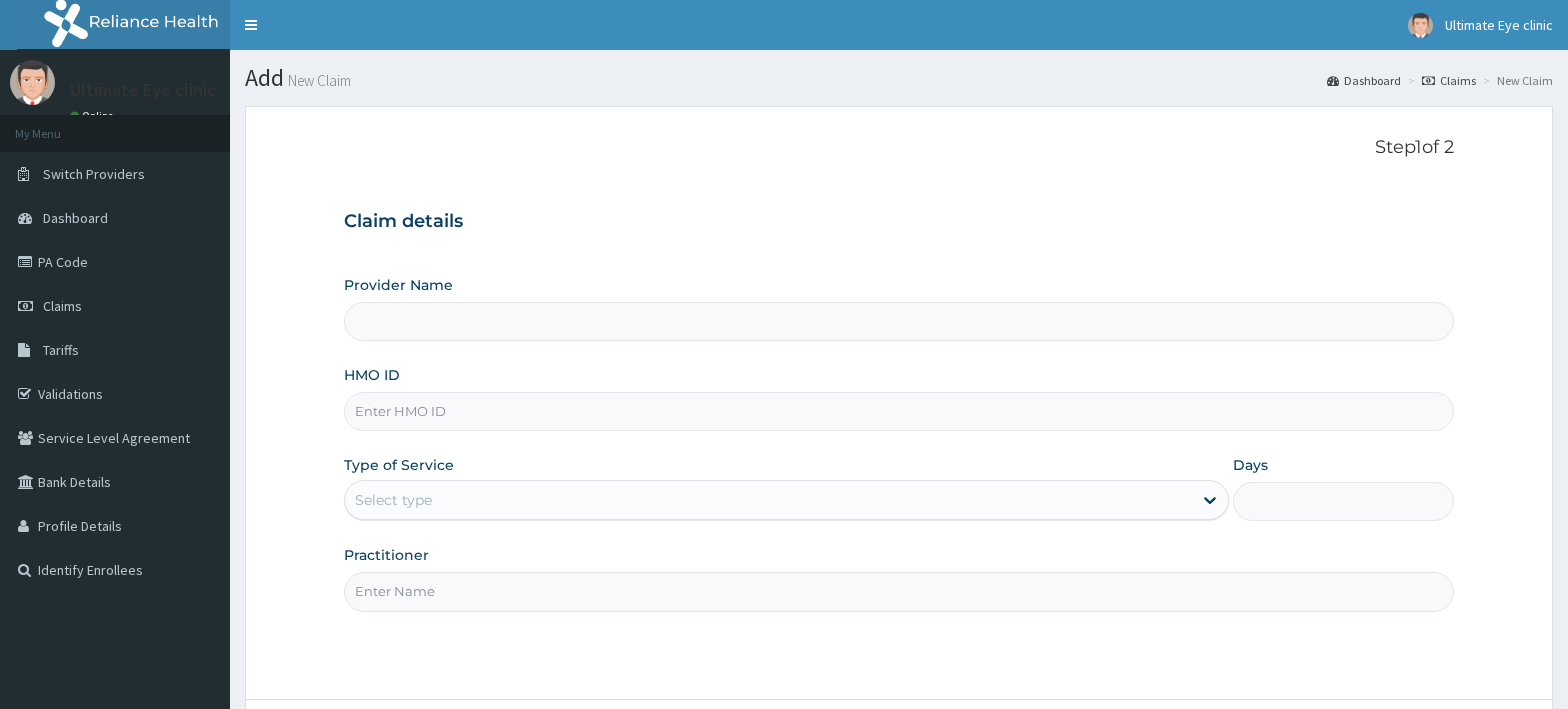 scroll, scrollTop: 0, scrollLeft: 0, axis: both 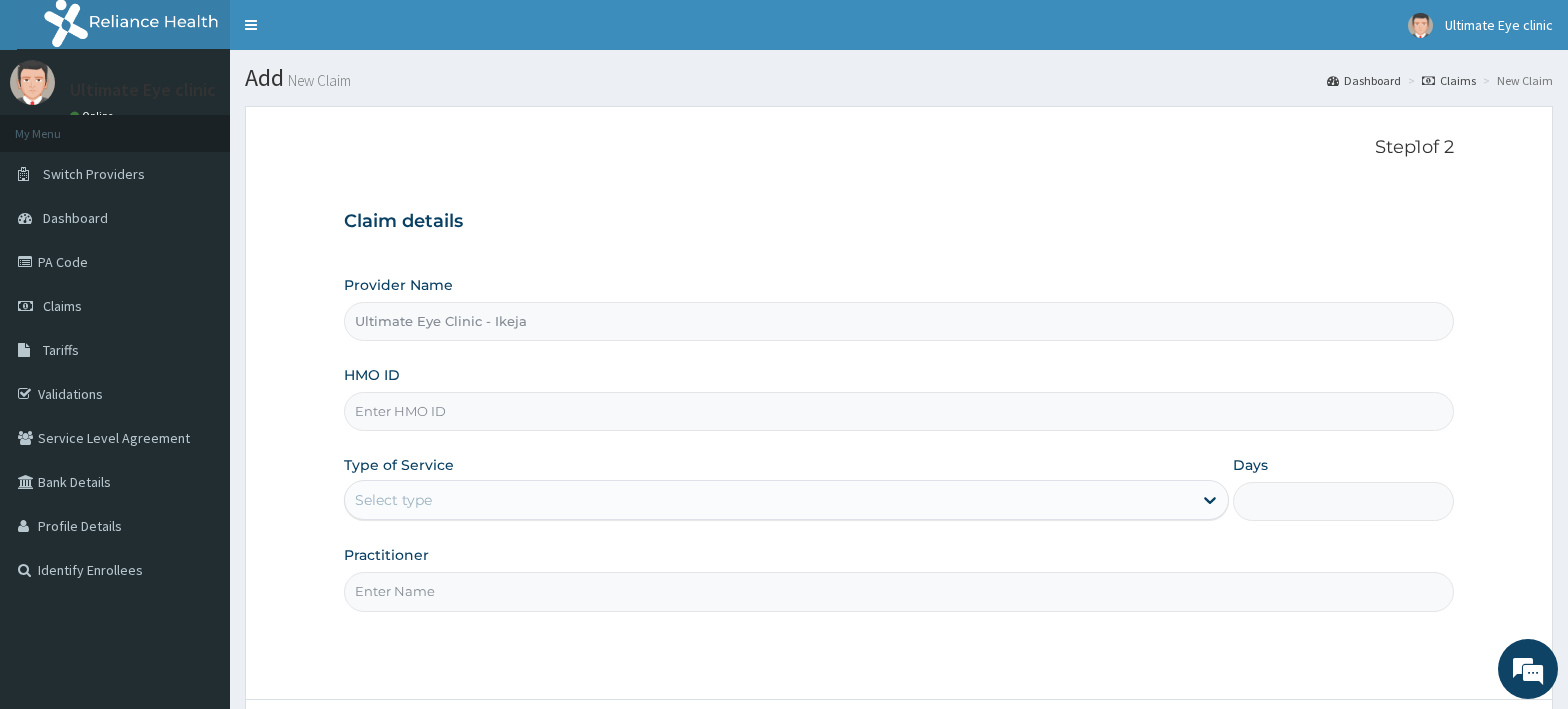 click on "Ultimate Eye Clinic - Ikeja" at bounding box center (899, 321) 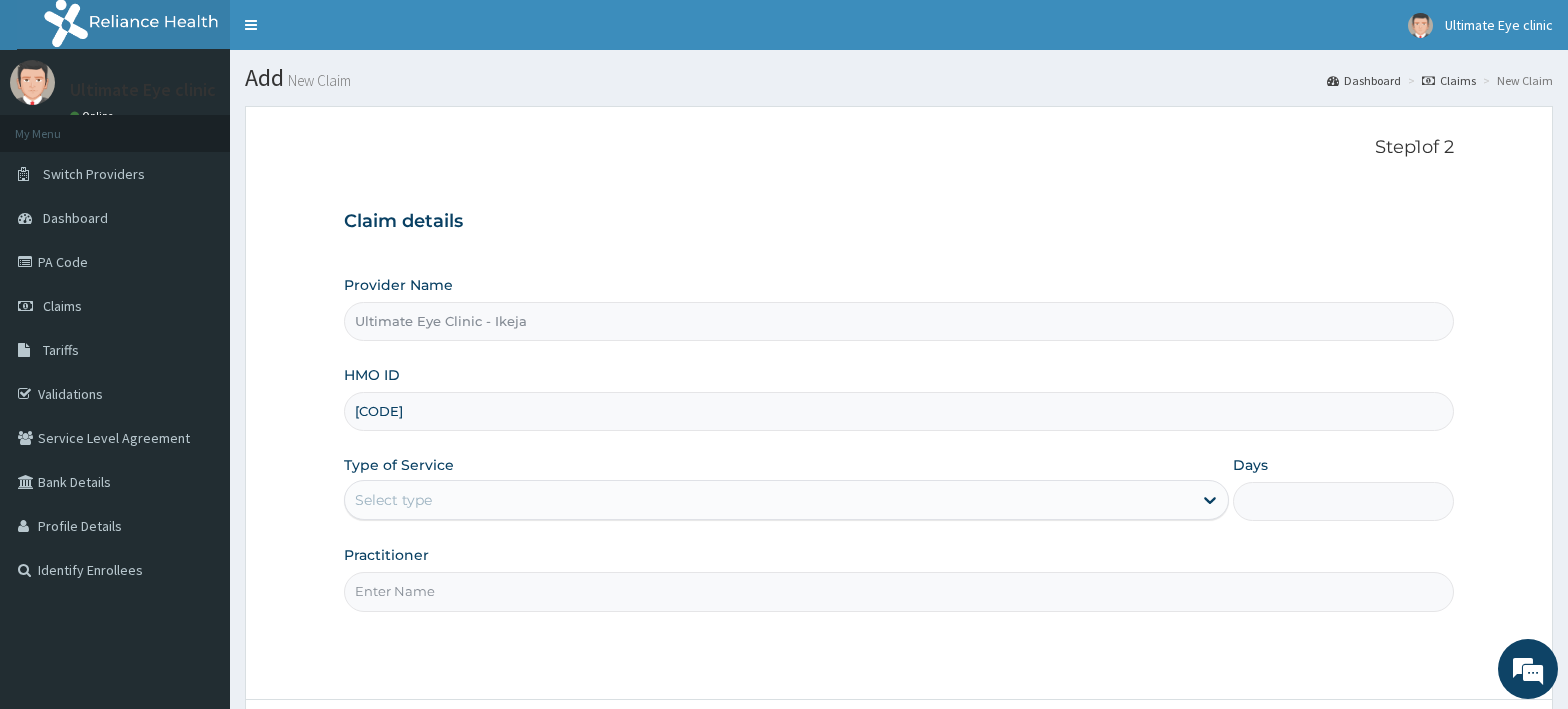 type on "[CODE]" 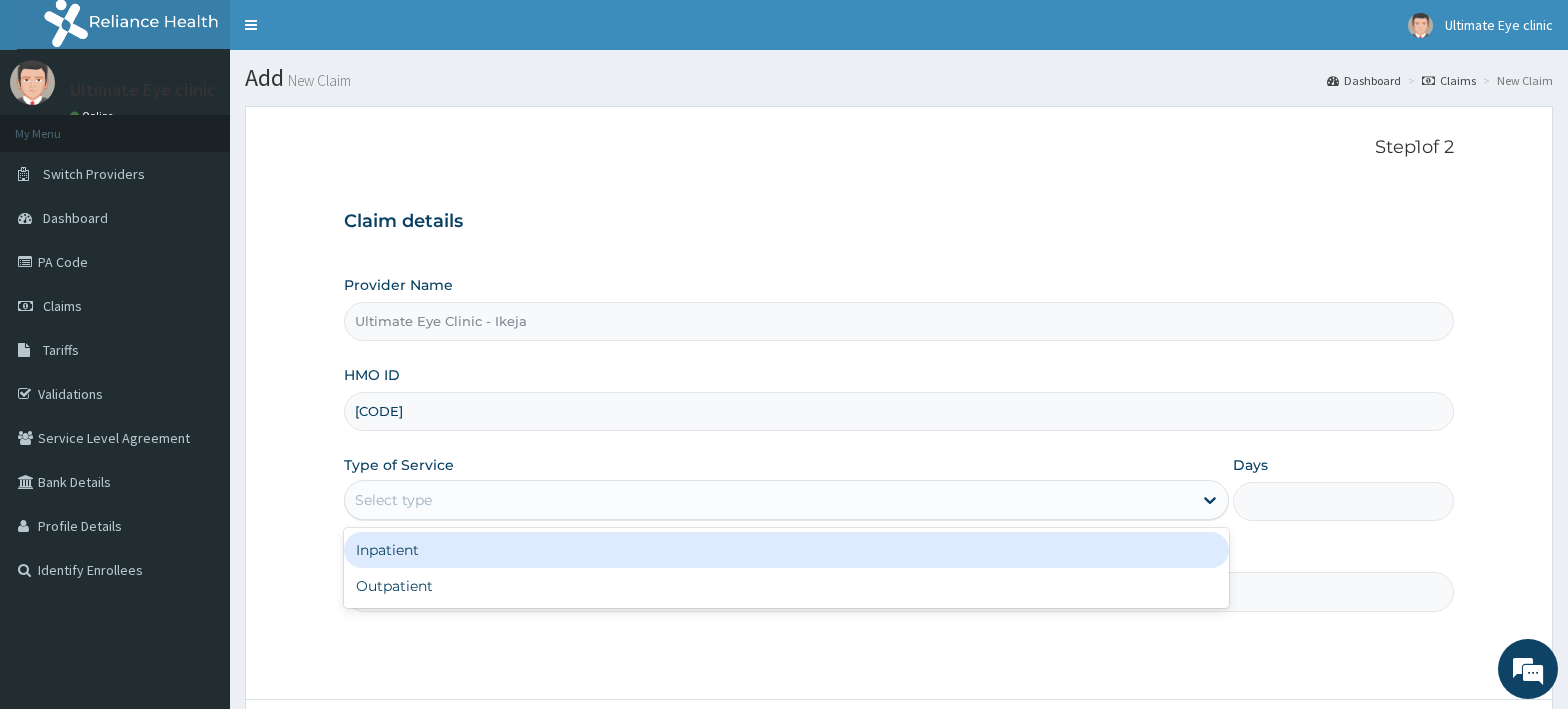 click on "Select type" at bounding box center (393, 500) 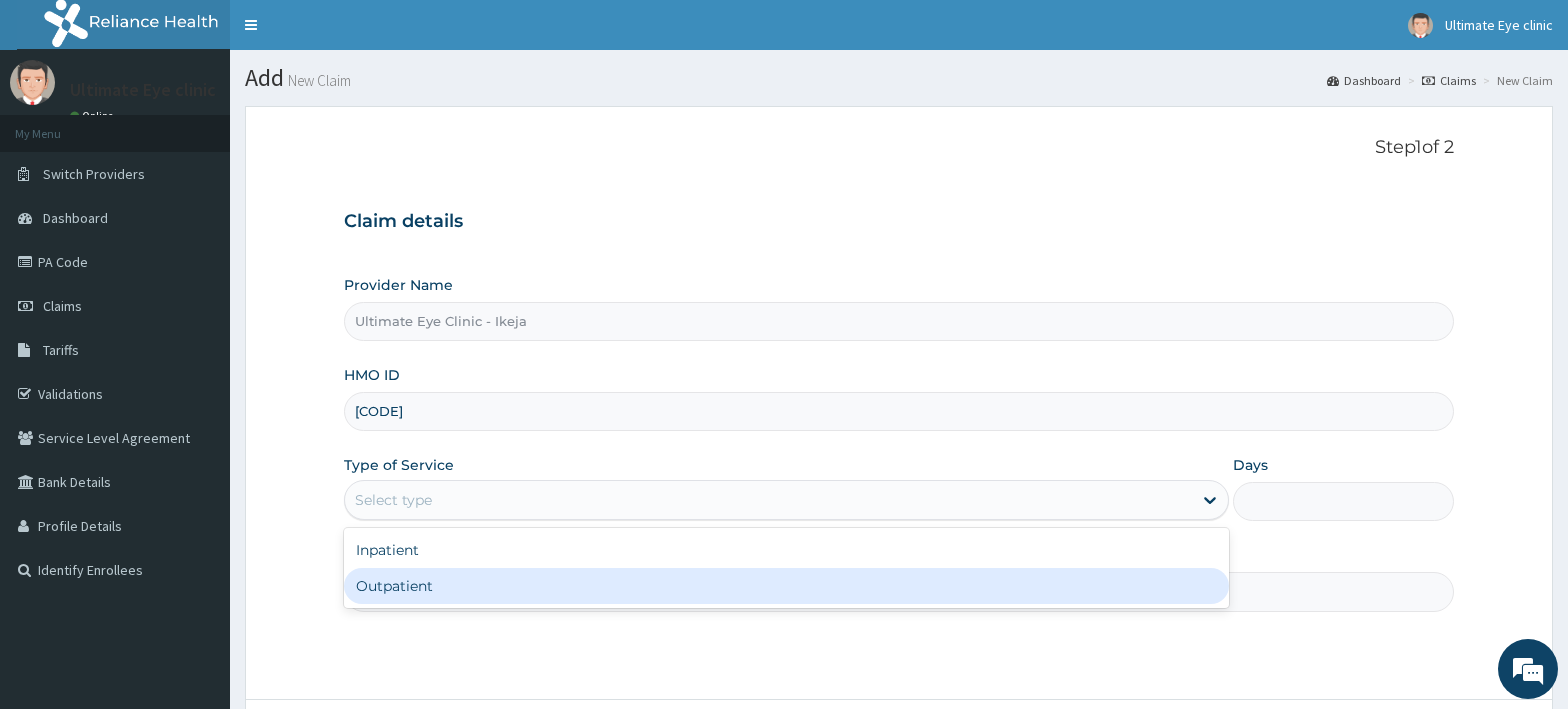 click on "Outpatient" at bounding box center (786, 586) 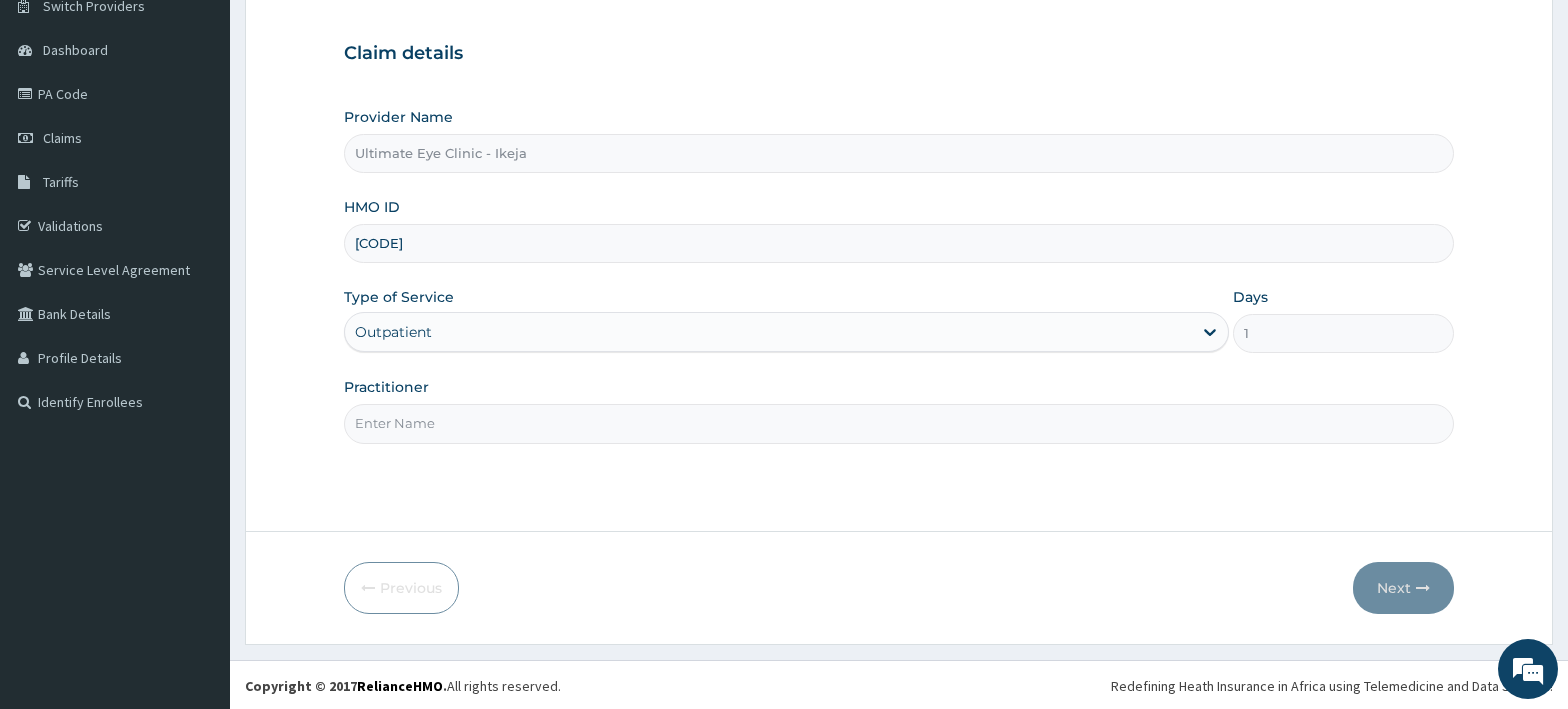 scroll, scrollTop: 170, scrollLeft: 0, axis: vertical 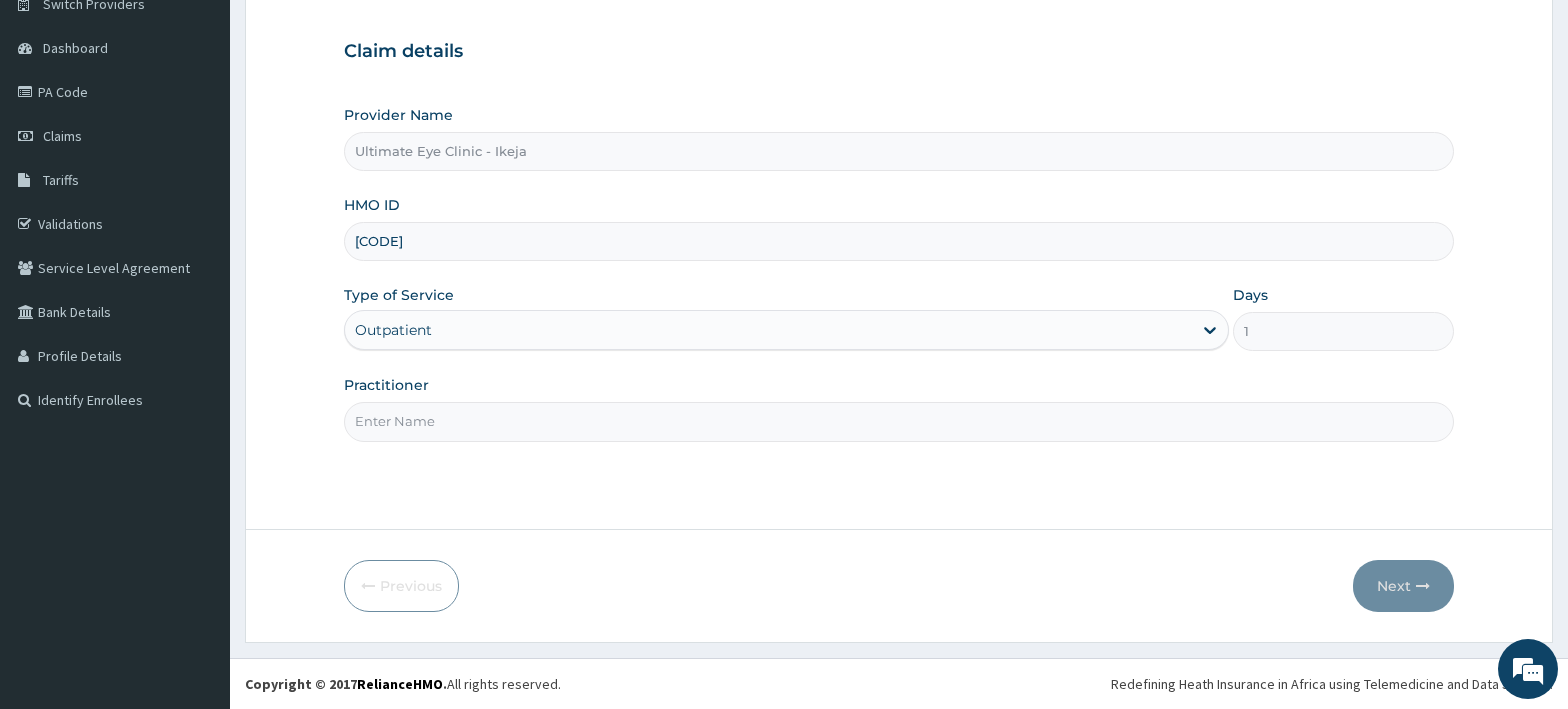 click on "Practitioner" at bounding box center [899, 421] 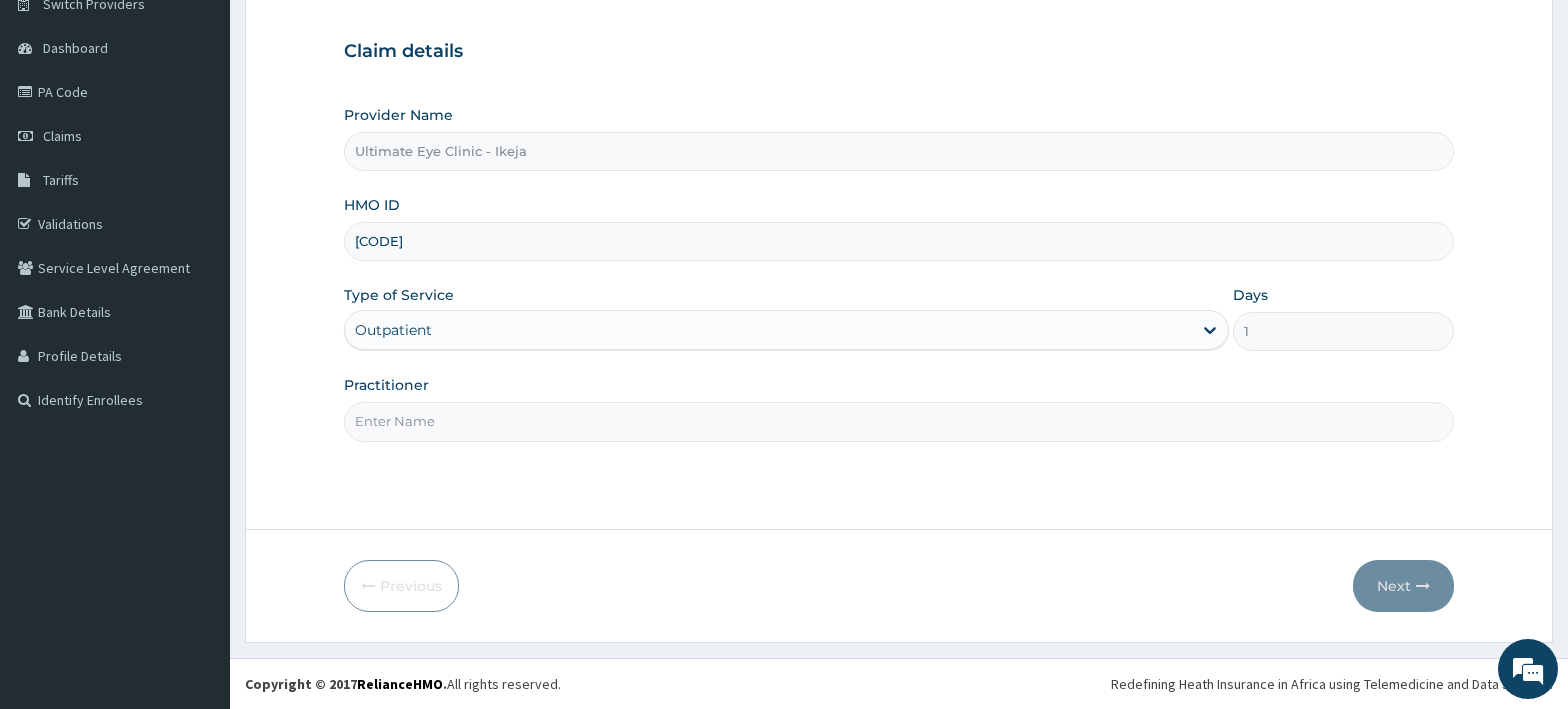 click on "Practitioner" at bounding box center (899, 421) 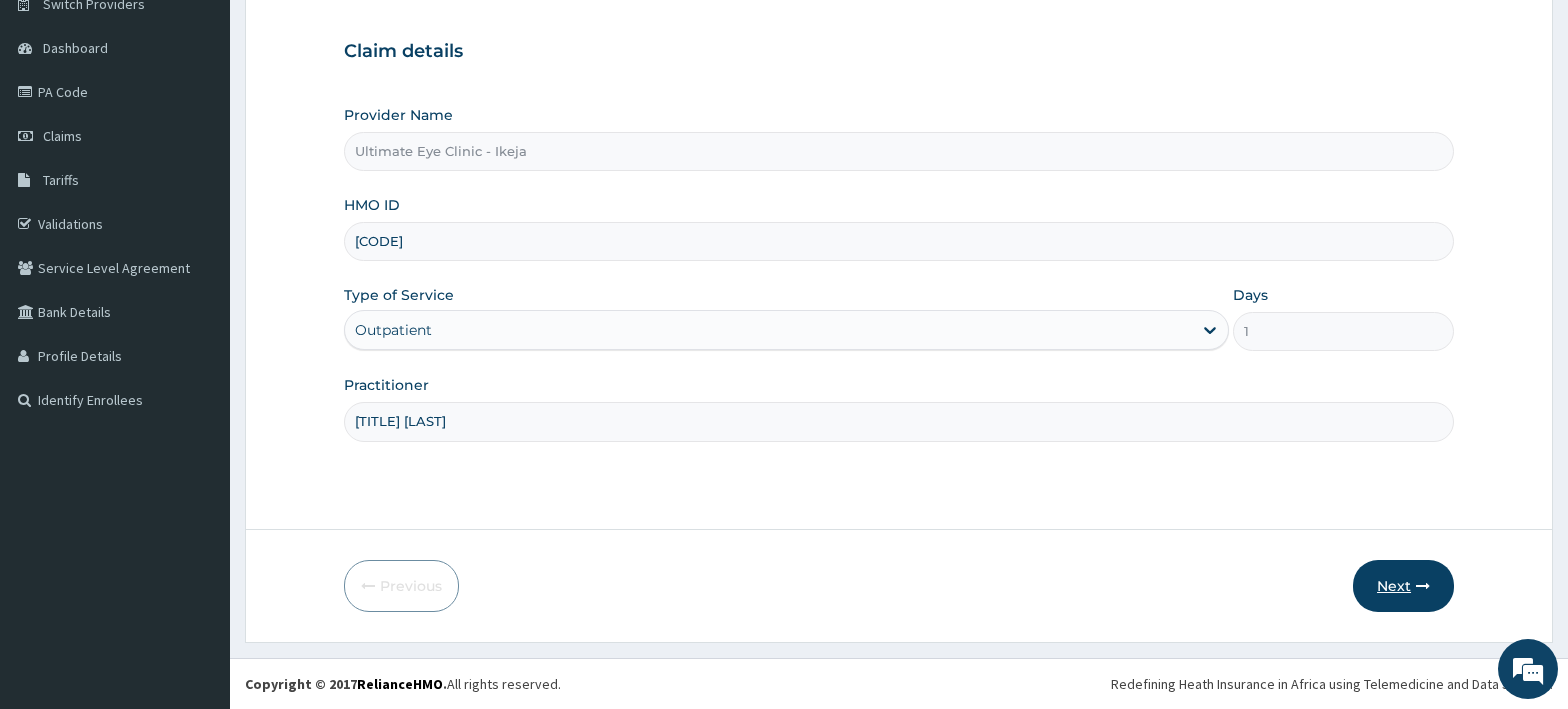 type on "DR. SOLOMON" 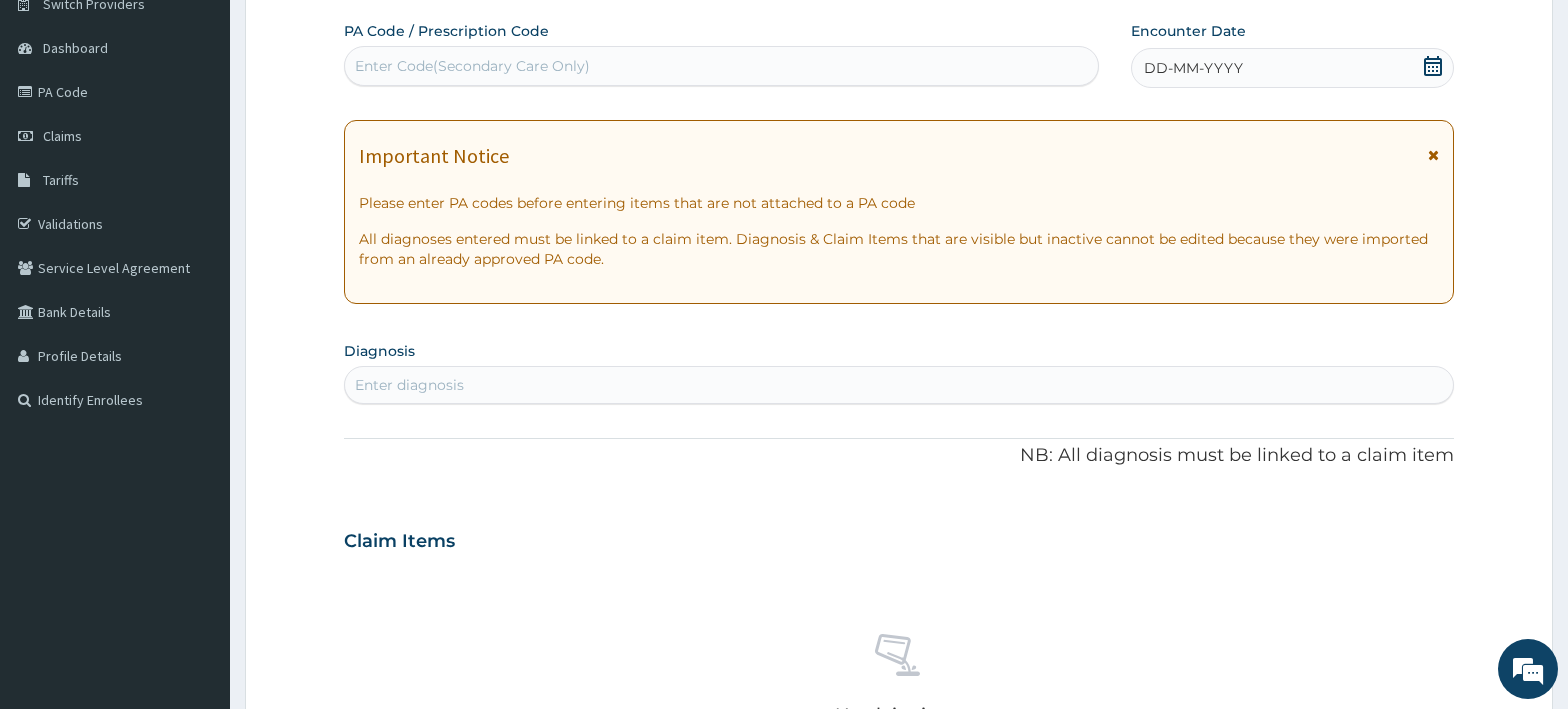 click on "Enter Code(Secondary Care Only)" at bounding box center [472, 66] 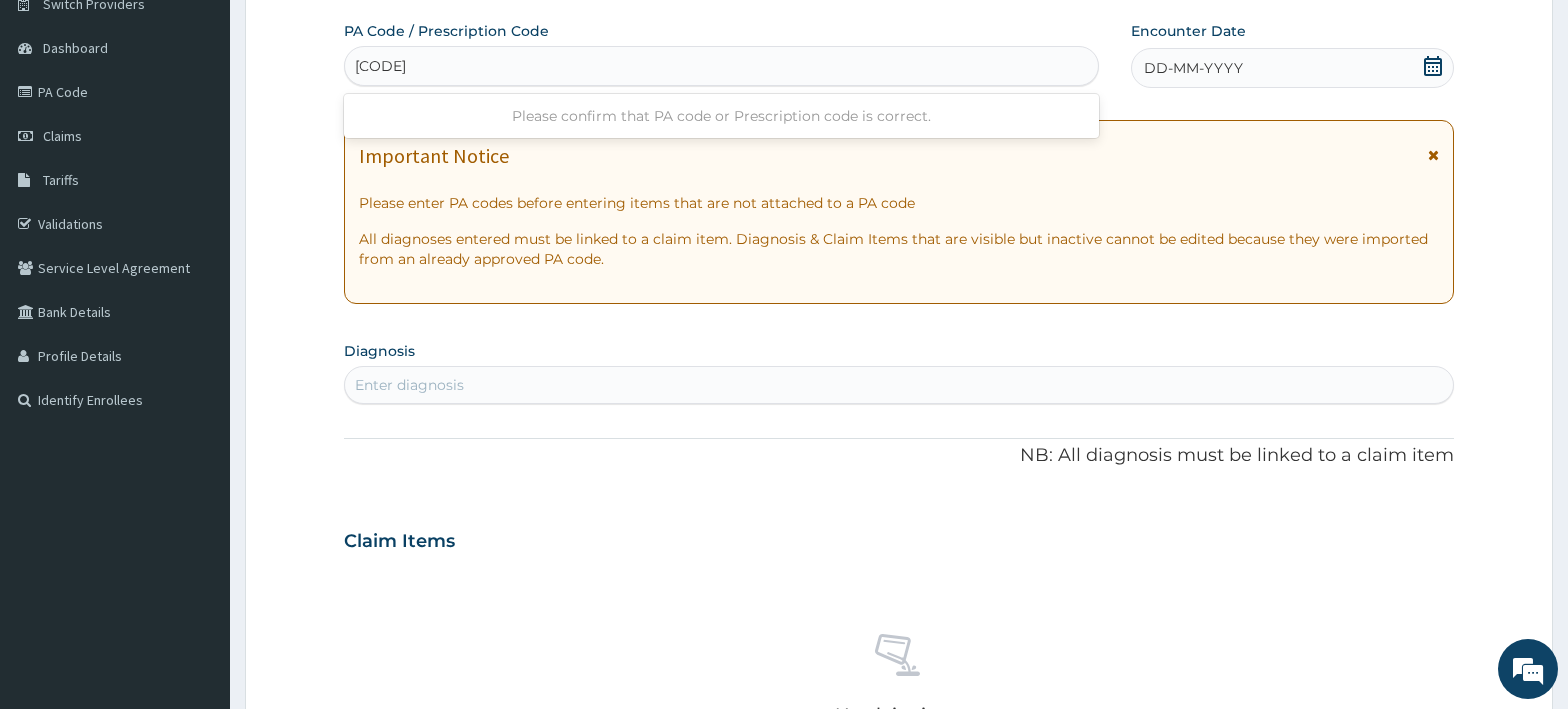 type on "PA/88B0BC" 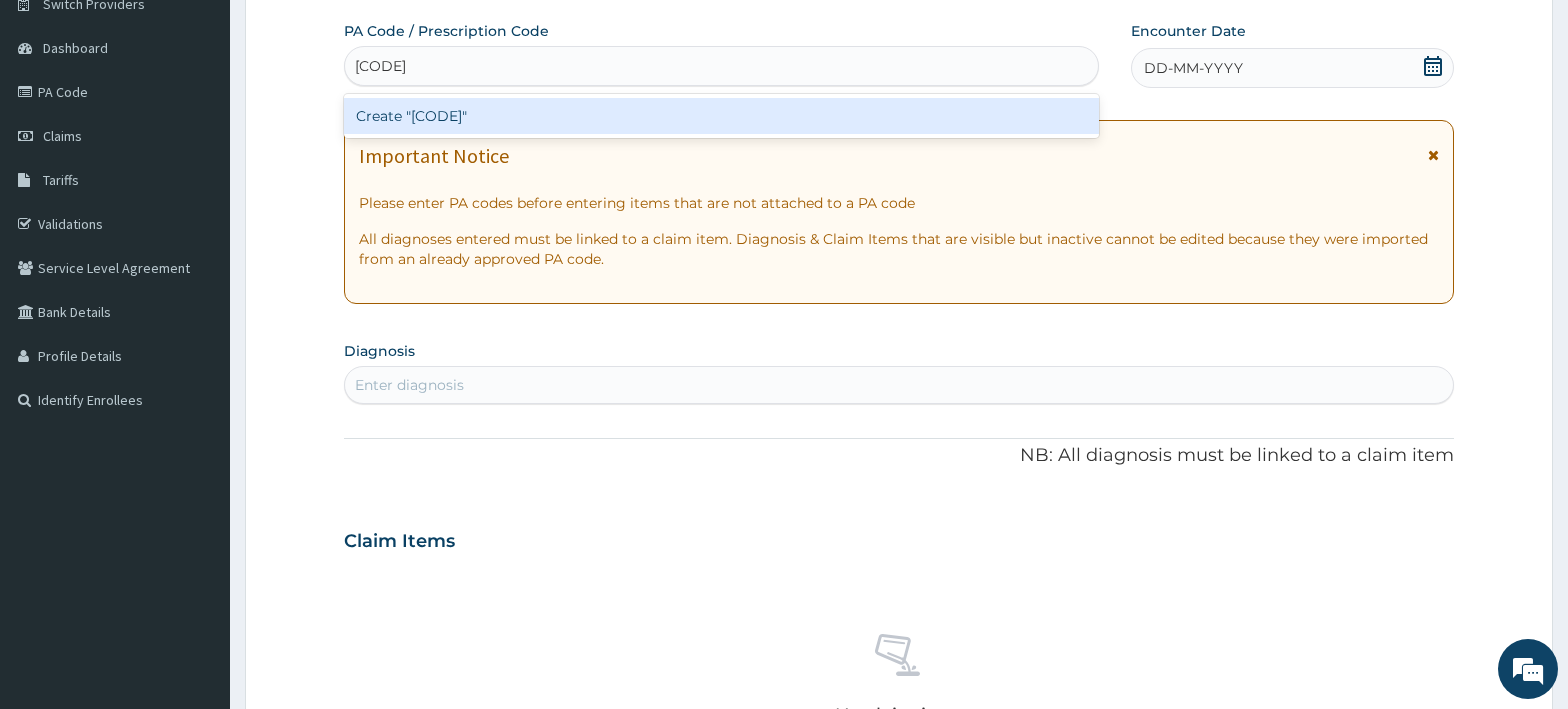 click on "Create "PA/88B0BC"" at bounding box center [721, 116] 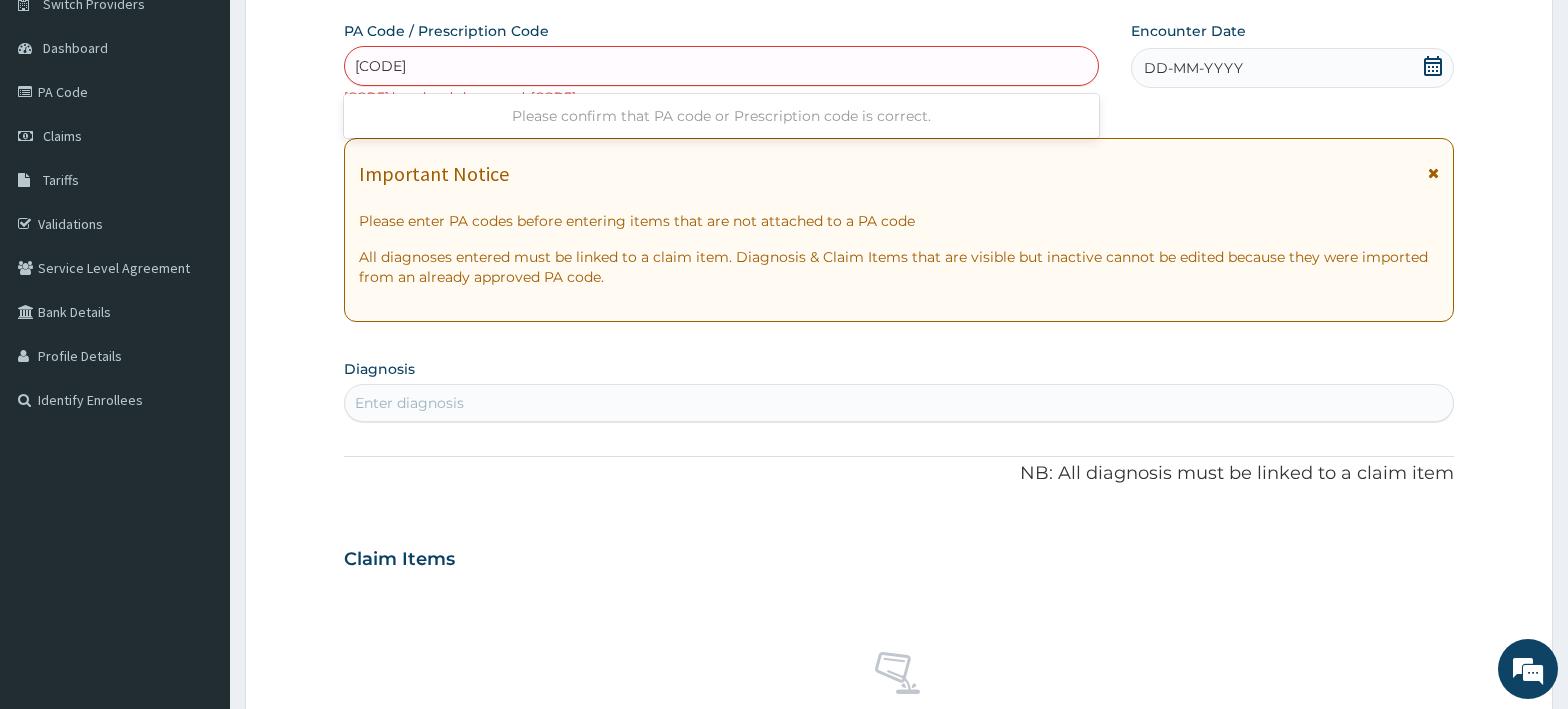 type on "PA/88B0BC" 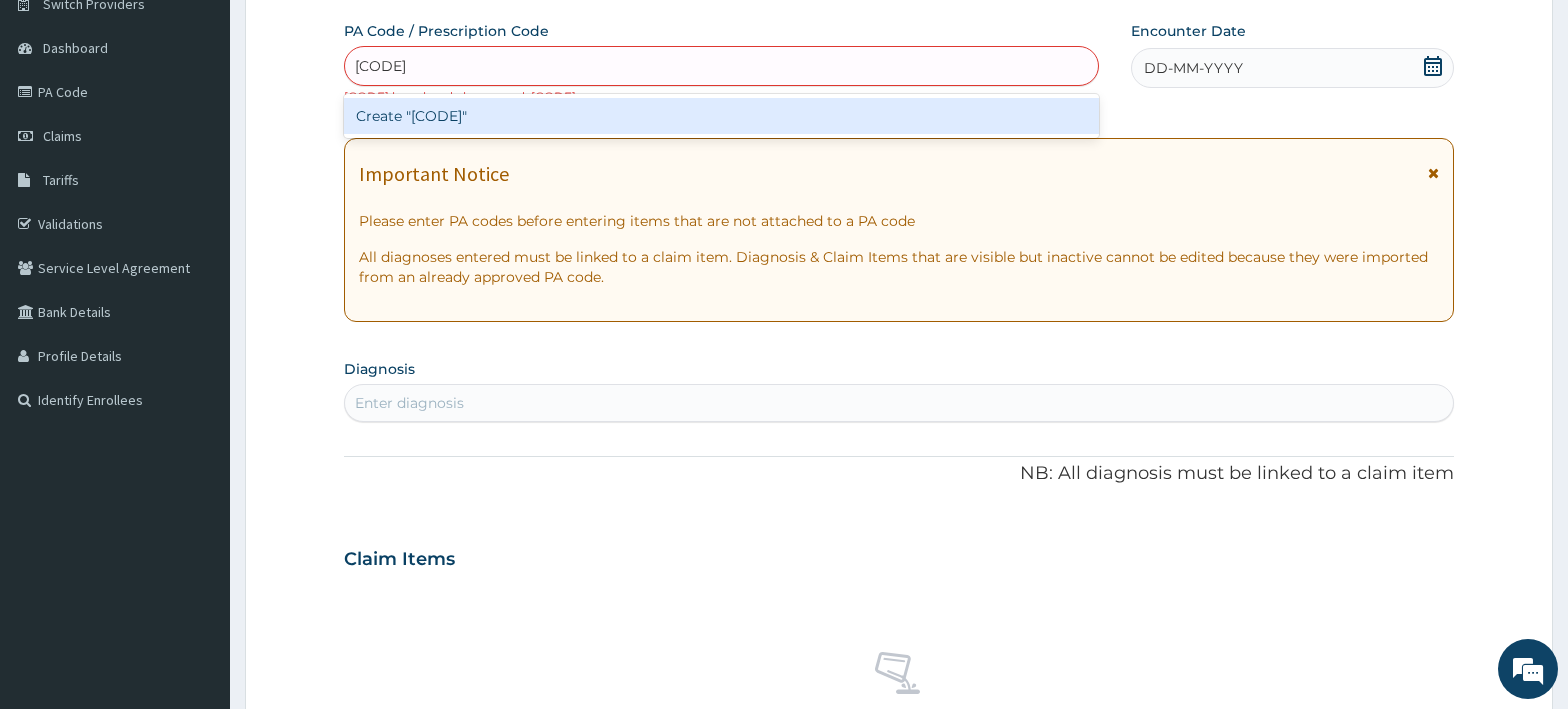 click on "Create "PA/88B0BC"" at bounding box center (721, 116) 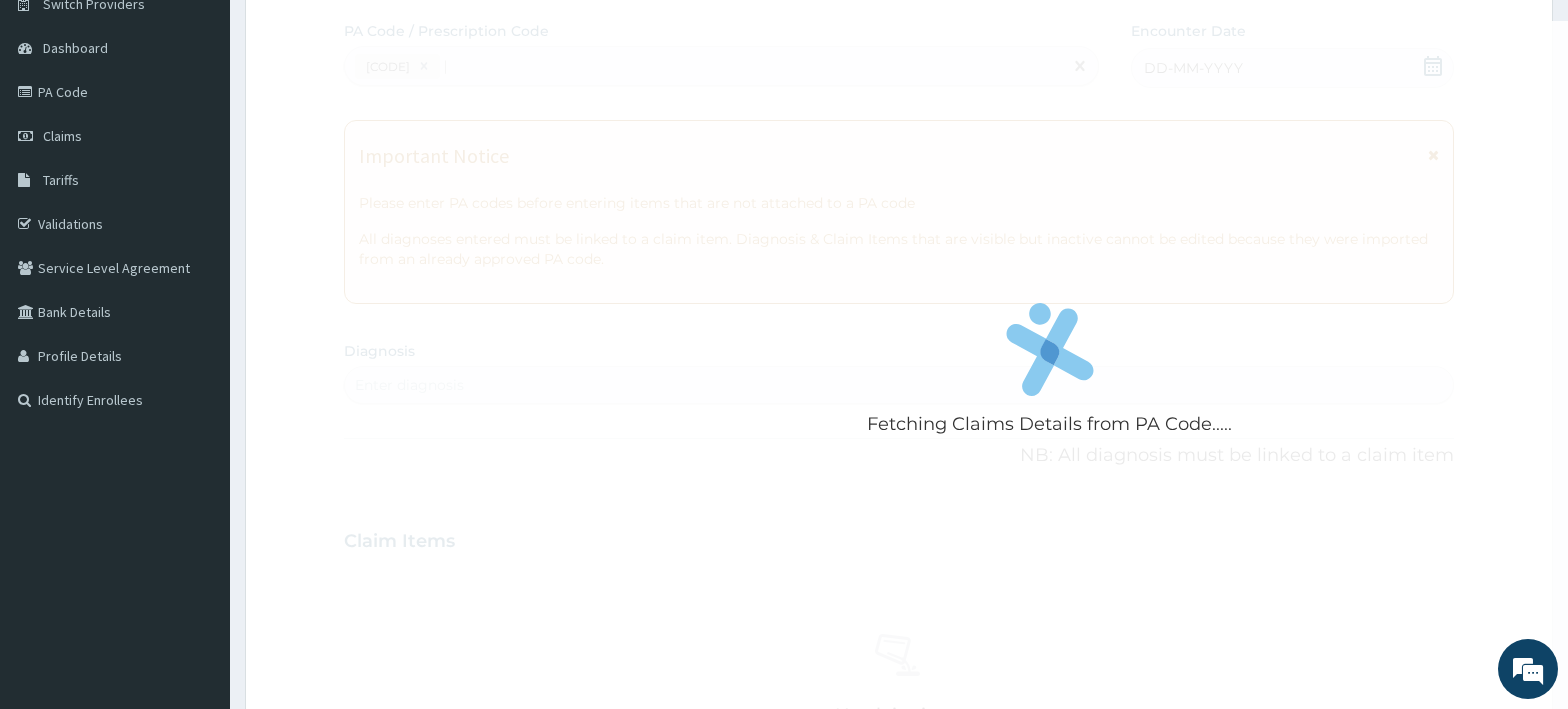 type 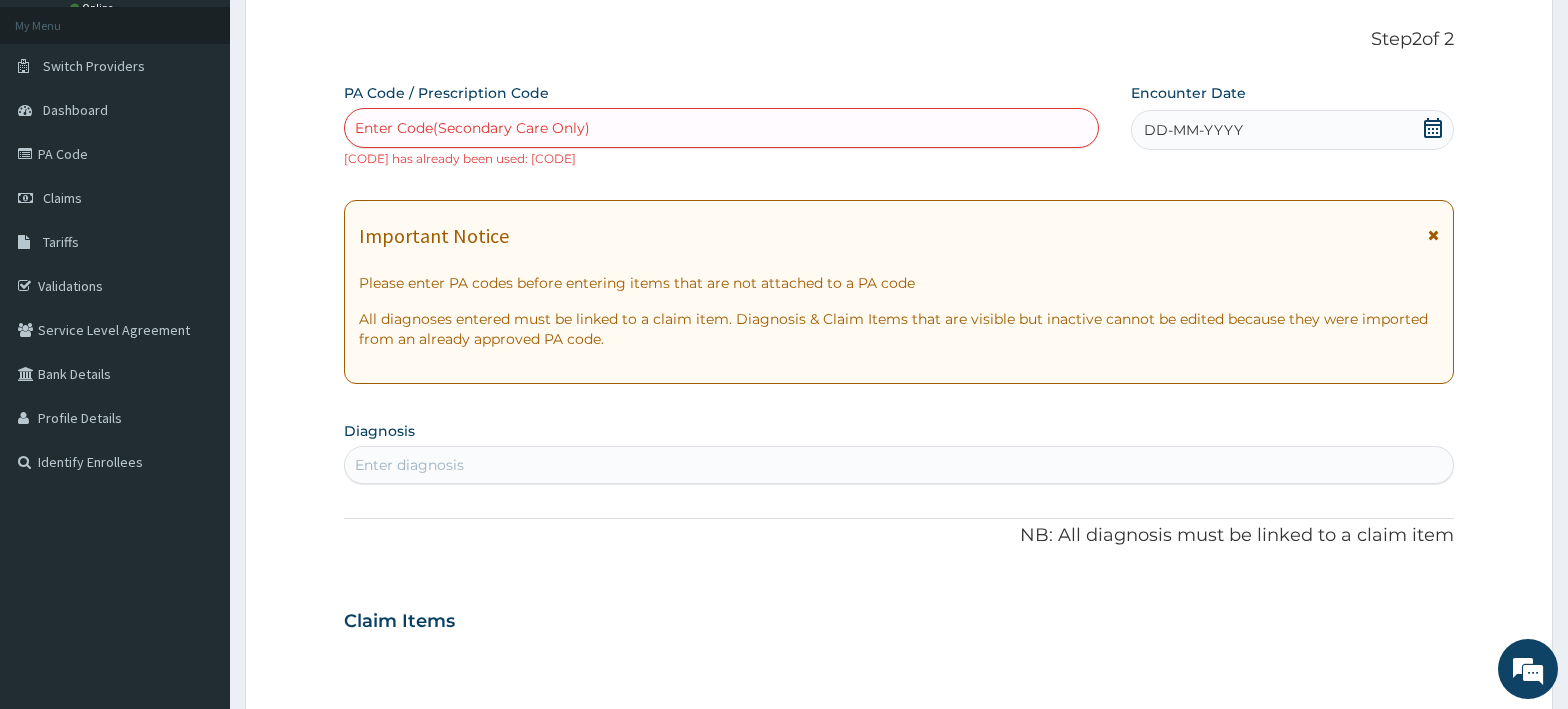 scroll, scrollTop: 0, scrollLeft: 0, axis: both 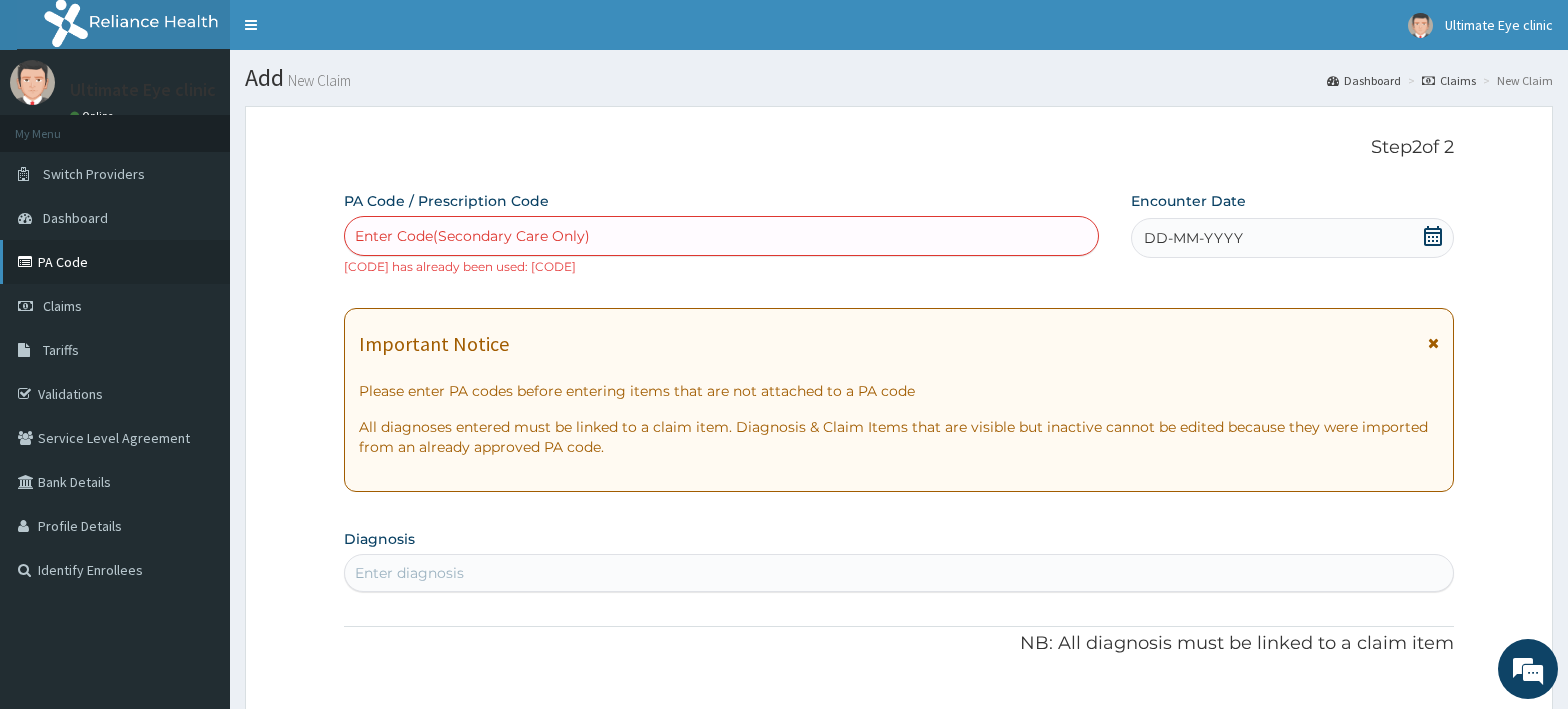 click on "PA Code" at bounding box center (115, 262) 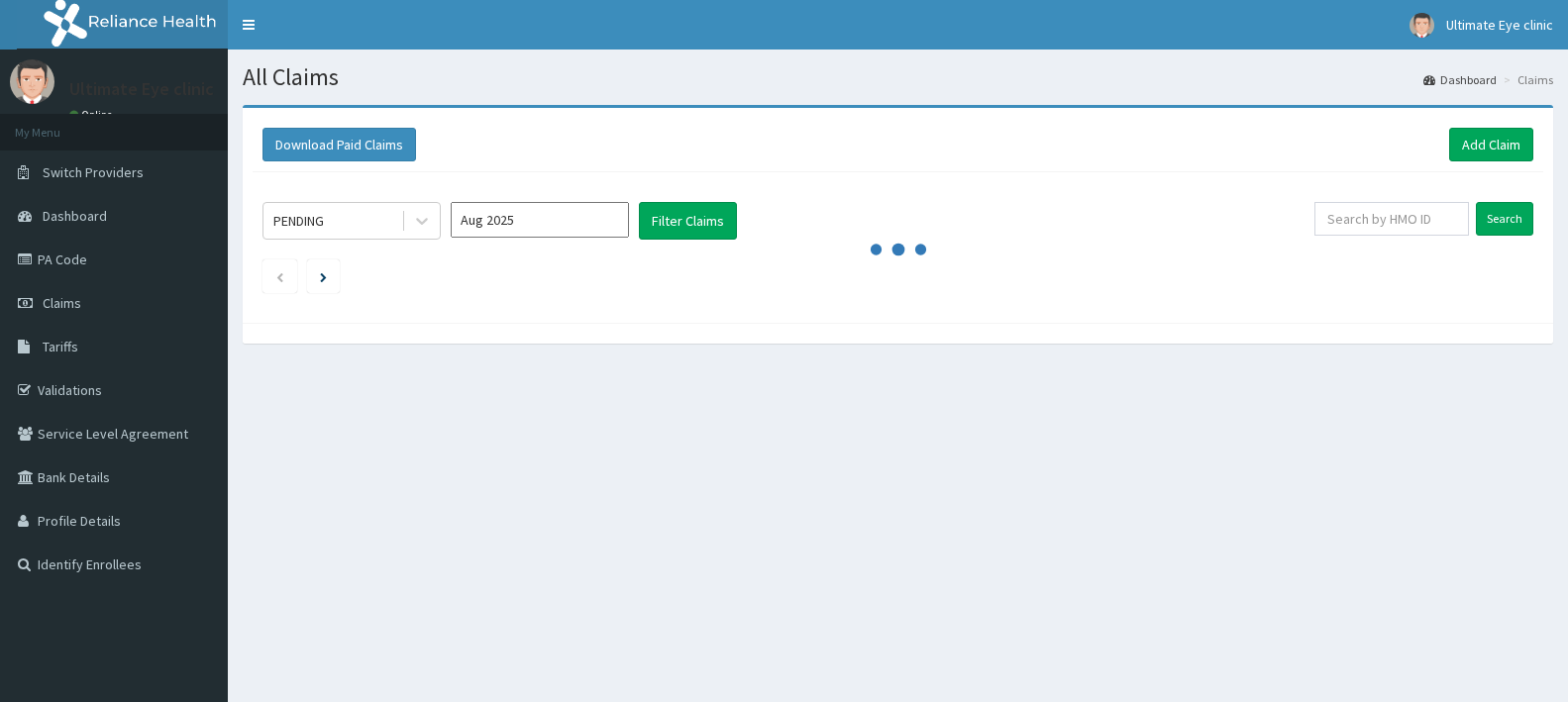 scroll, scrollTop: 0, scrollLeft: 0, axis: both 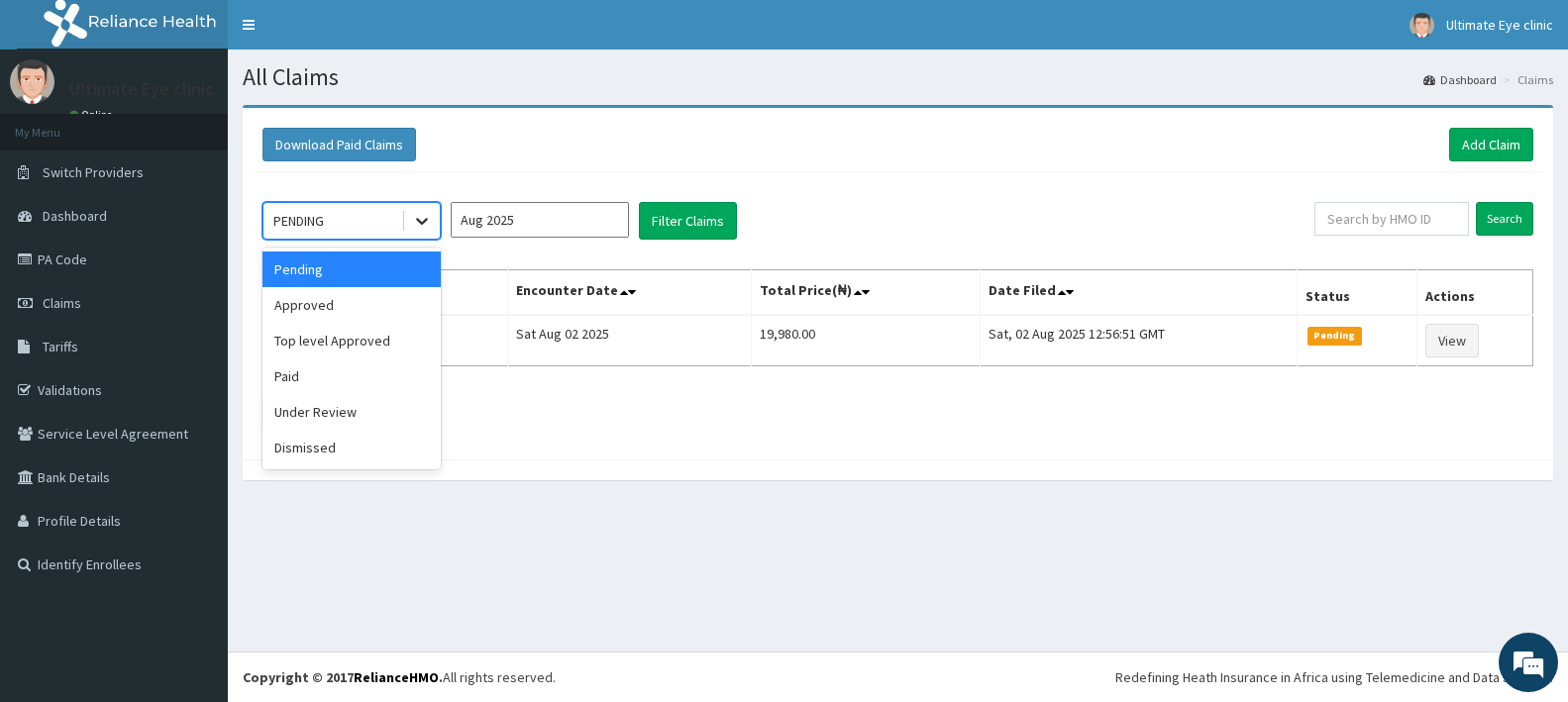 click 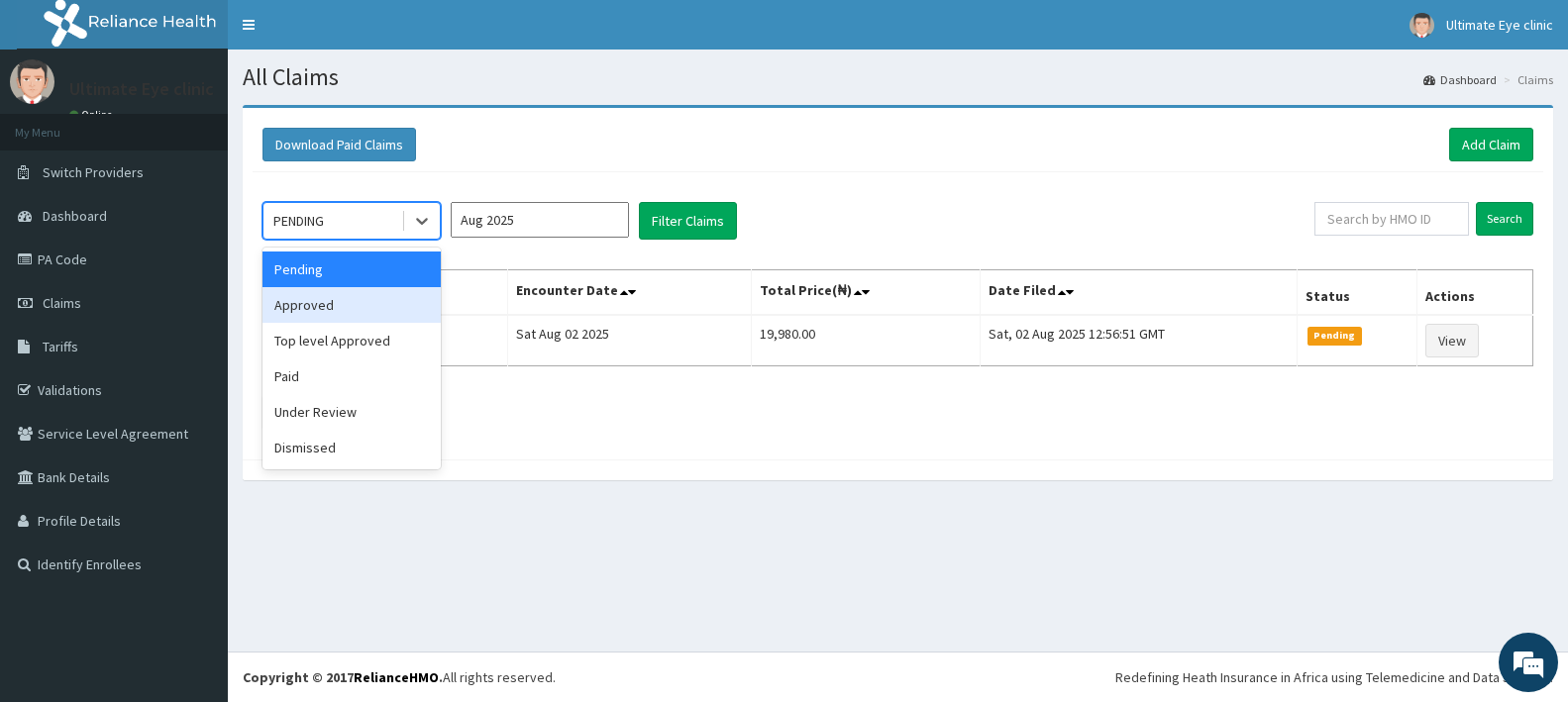 click on "Approved" at bounding box center (352, 305) 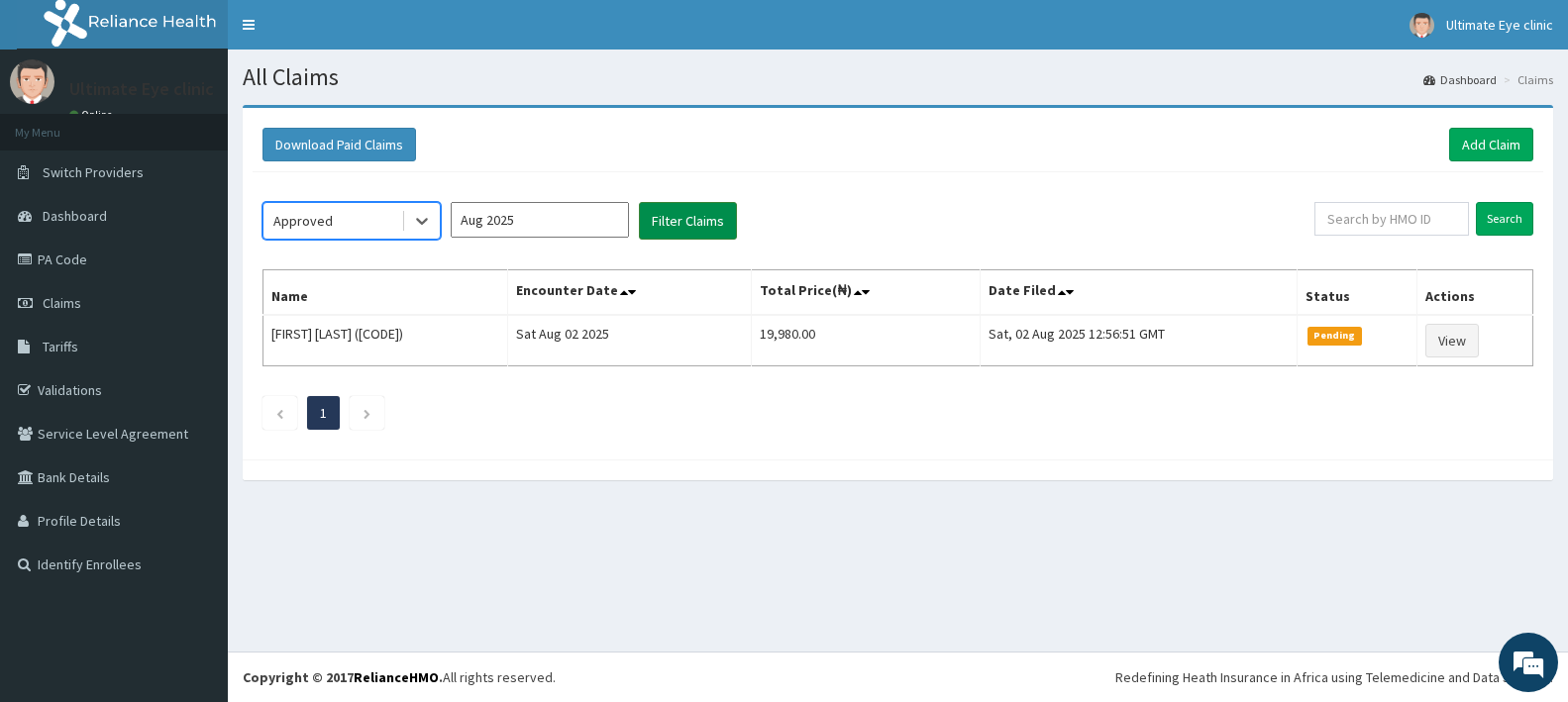 click on "Filter Claims" at bounding box center [687, 221] 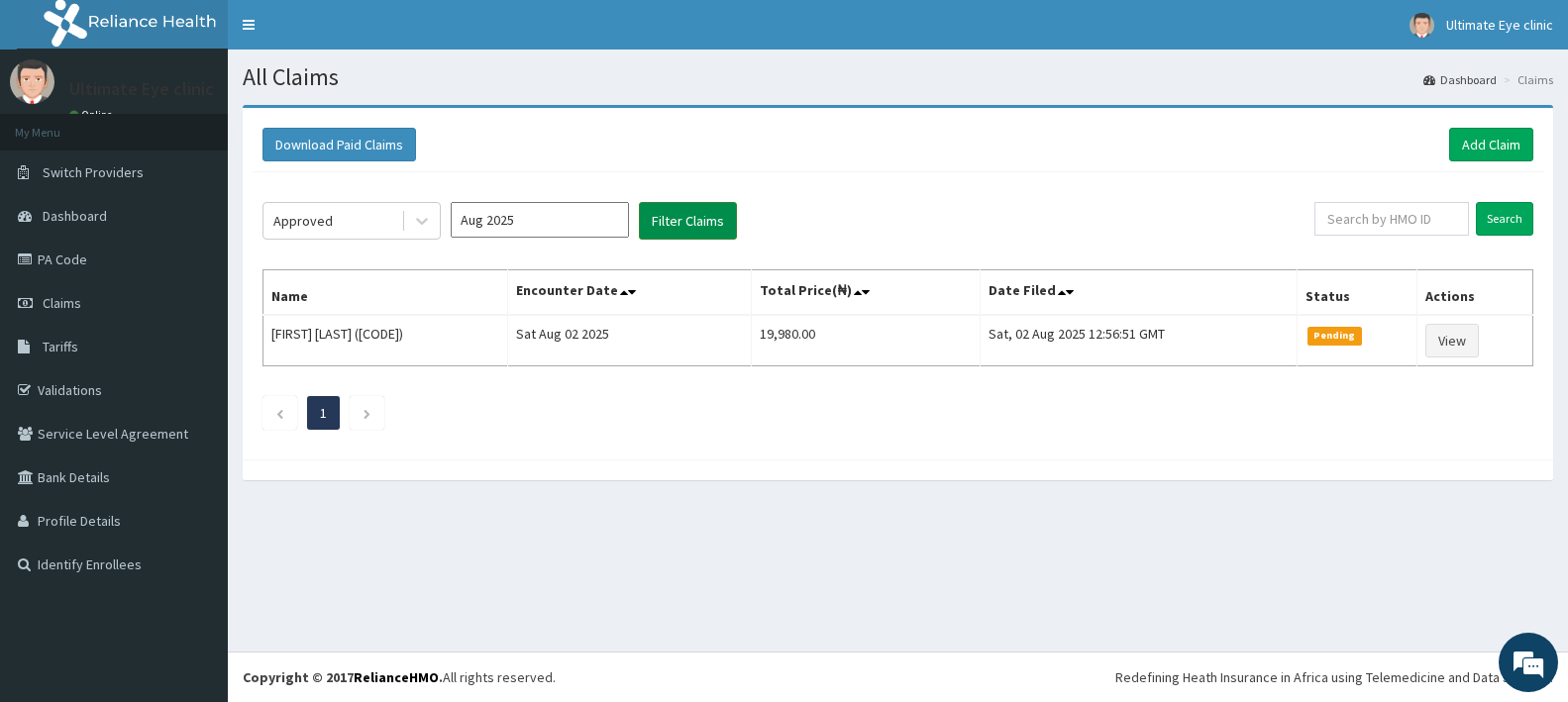 scroll, scrollTop: 0, scrollLeft: 0, axis: both 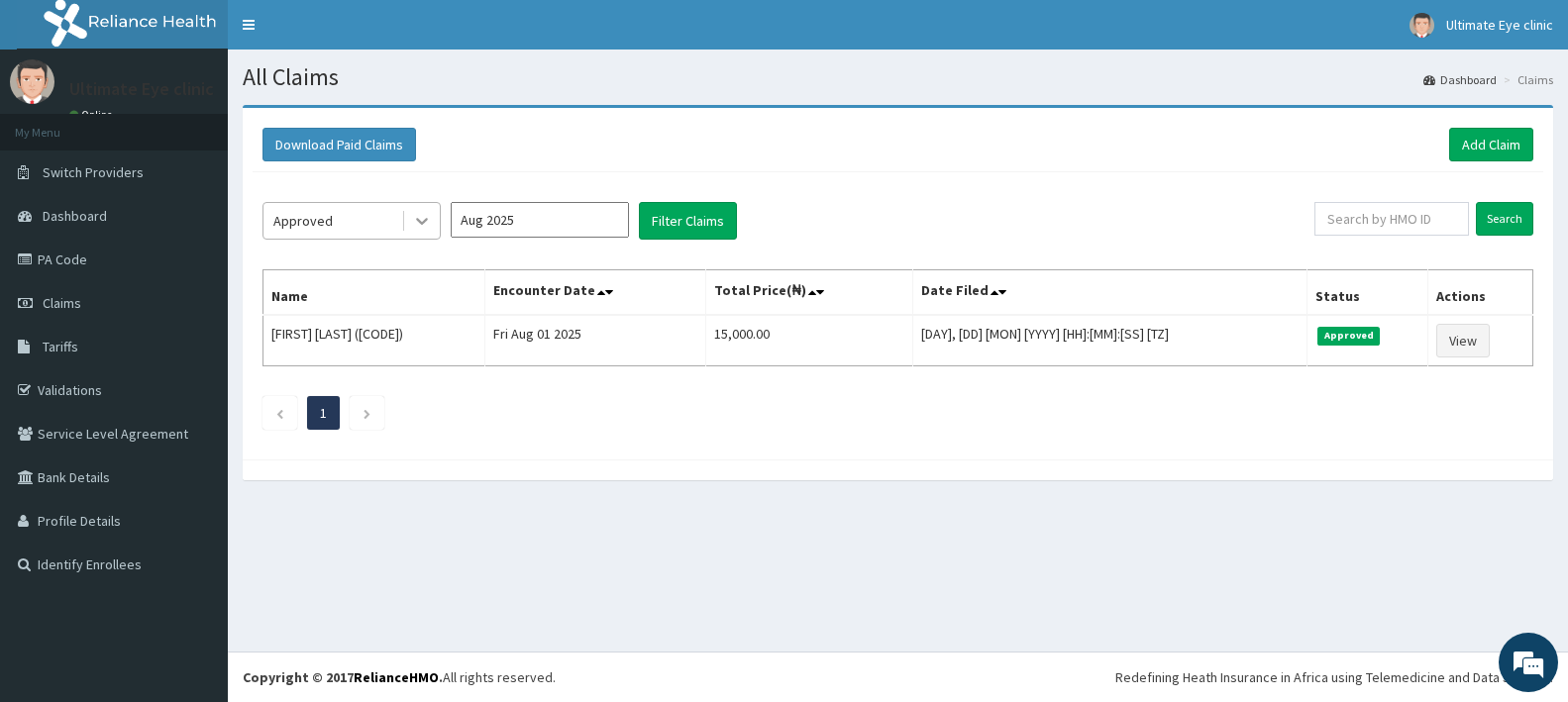click 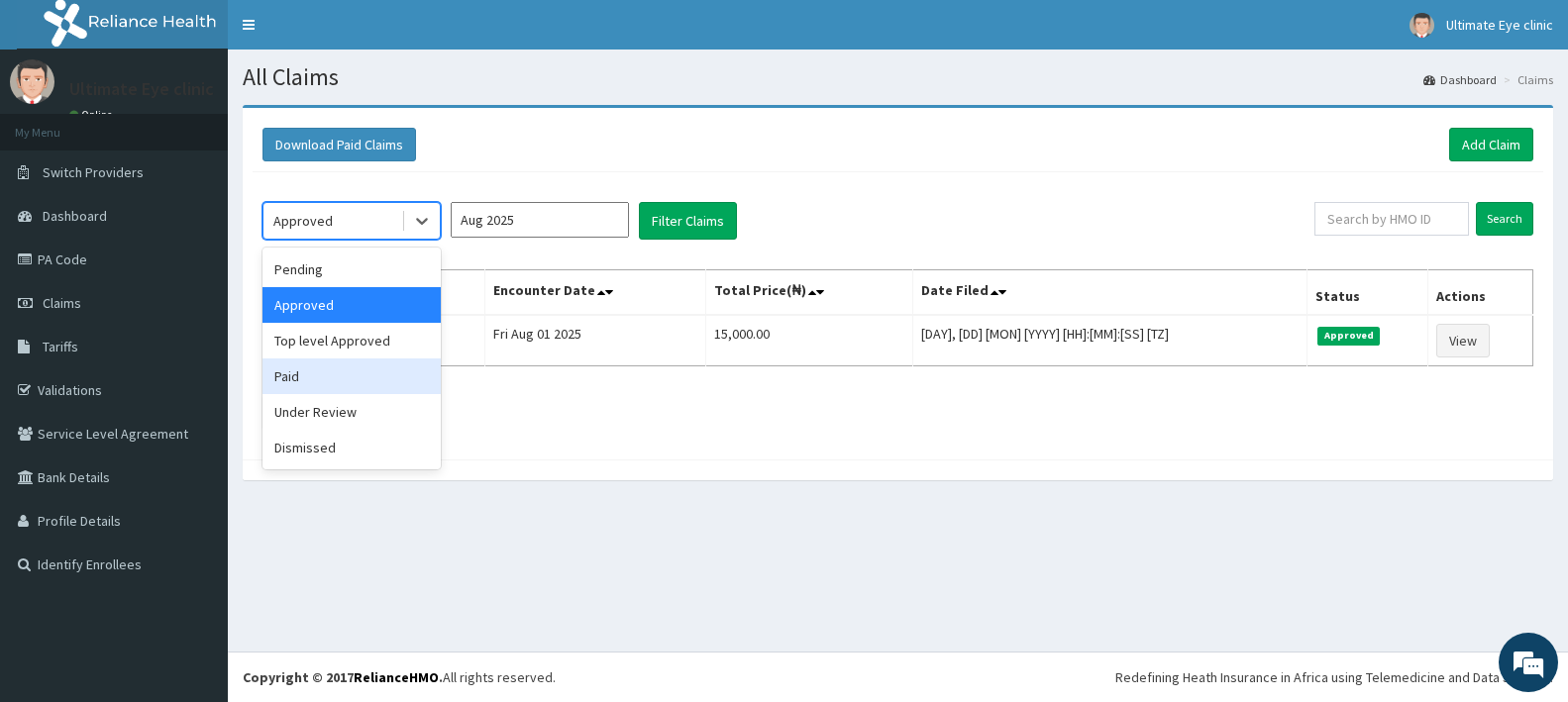 click on "Paid" at bounding box center [352, 376] 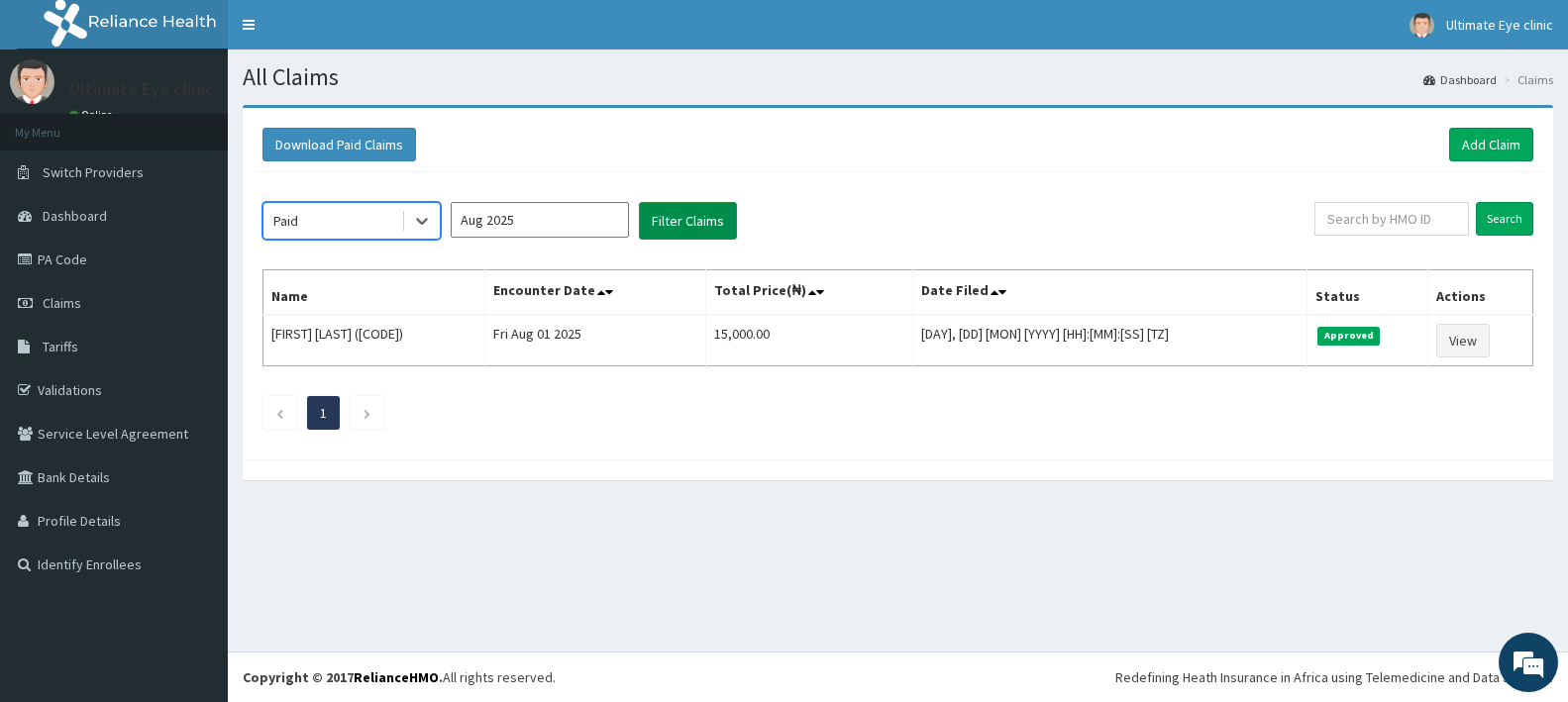 click on "Filter Claims" at bounding box center (687, 221) 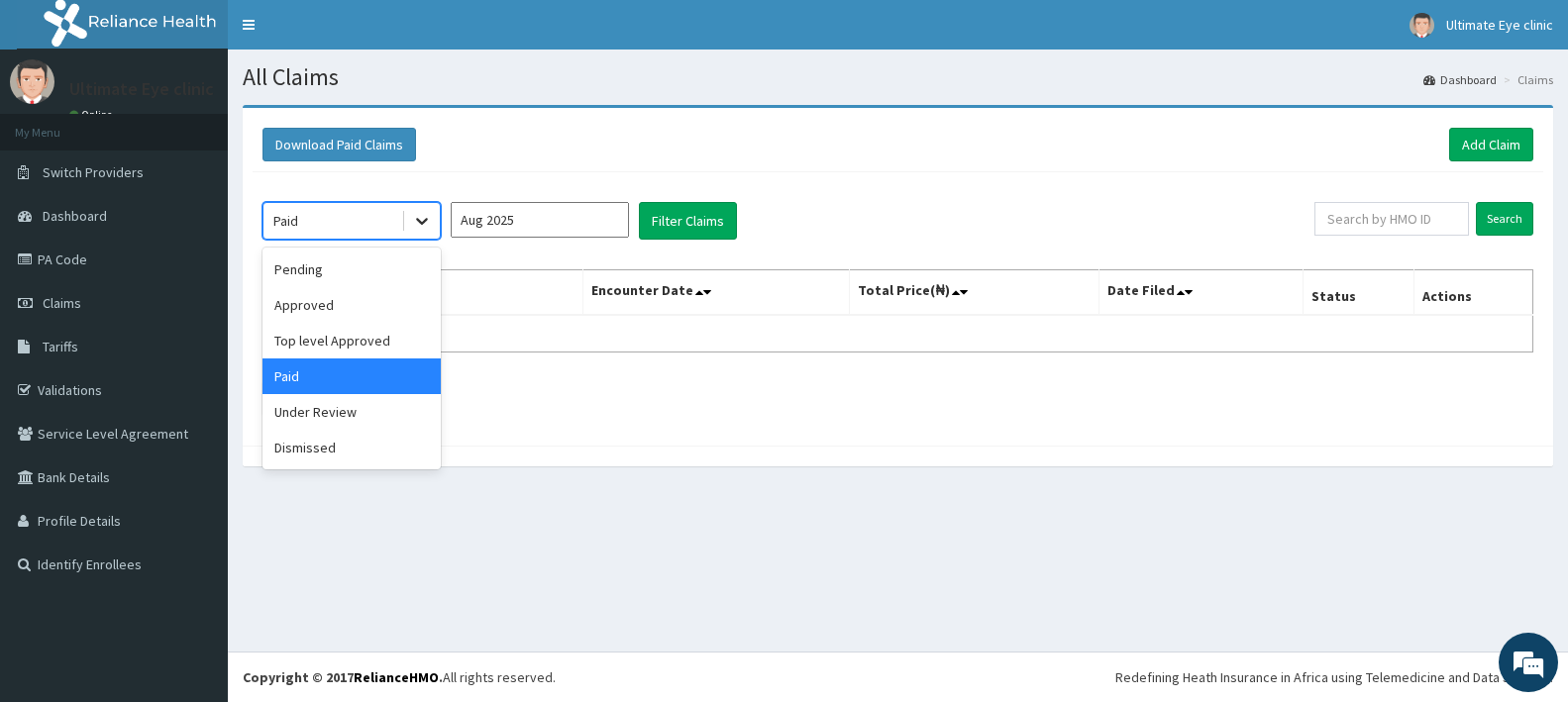 click 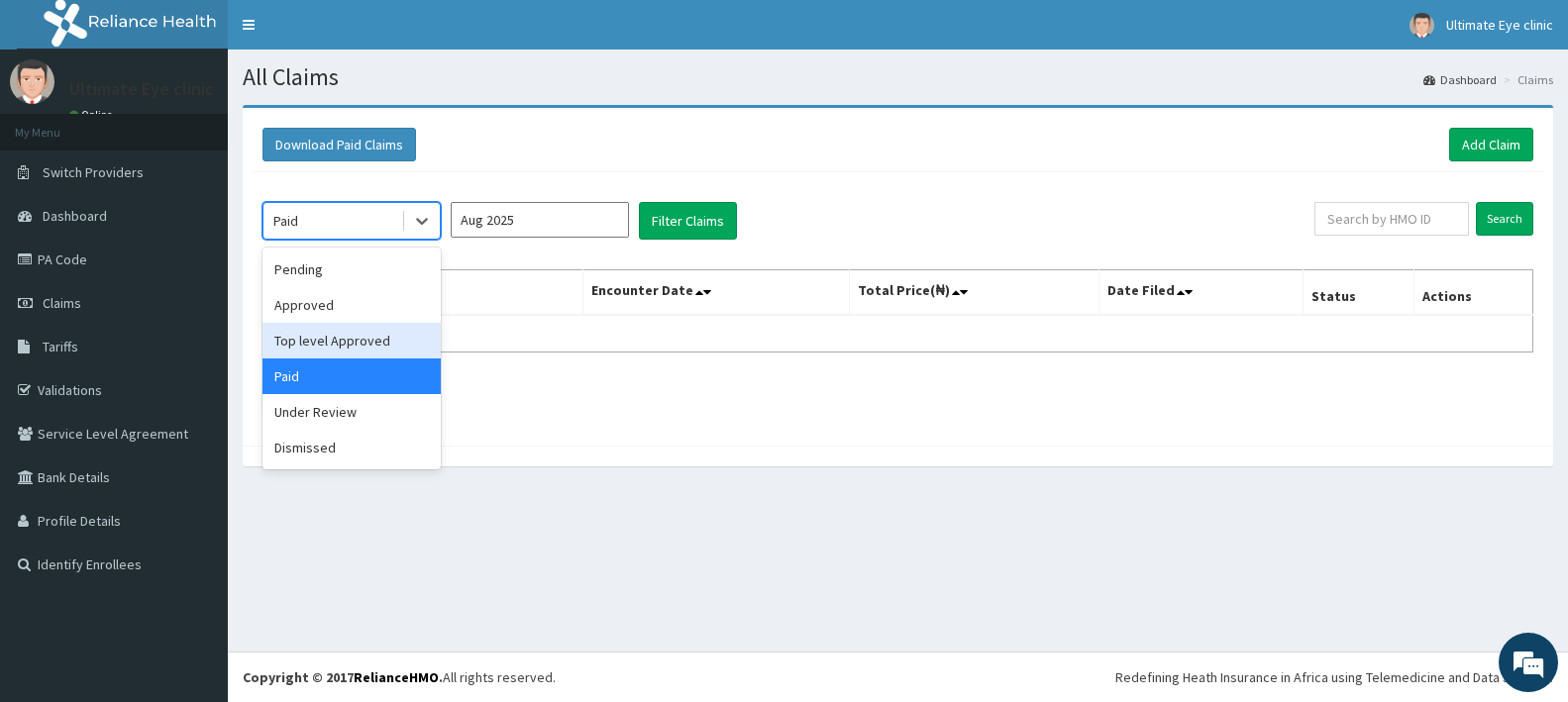 click on "Top level Approved" at bounding box center (352, 341) 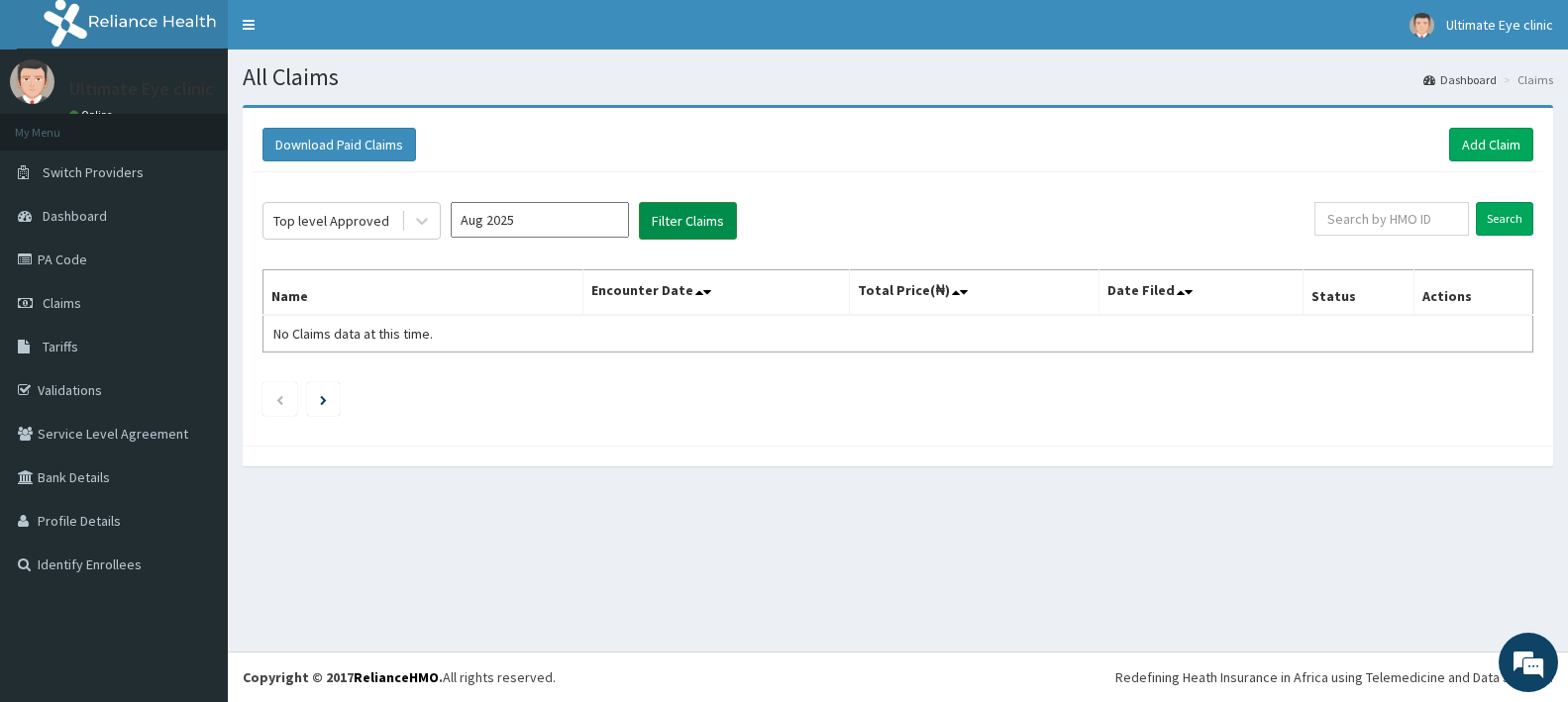 click on "Filter Claims" at bounding box center [687, 221] 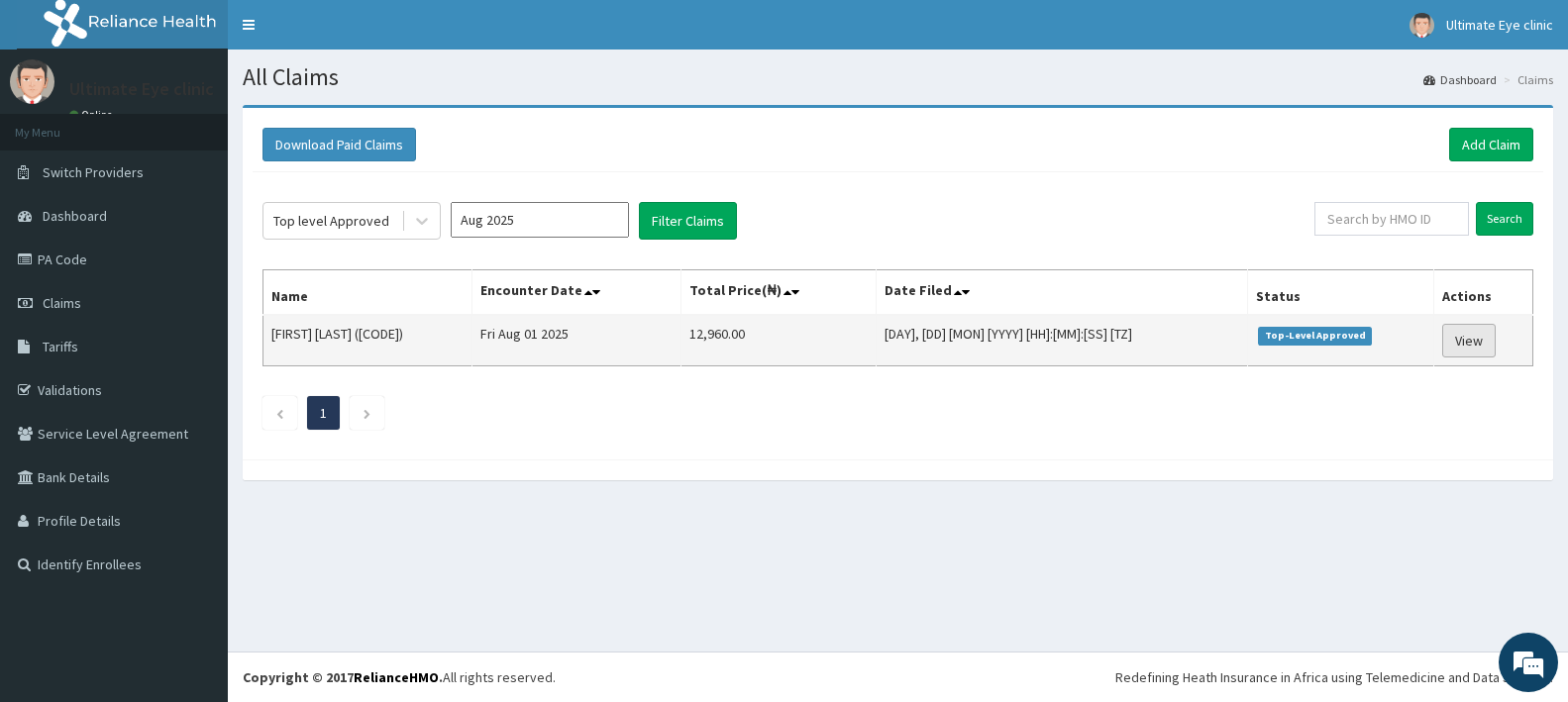 click on "View" at bounding box center [1469, 341] 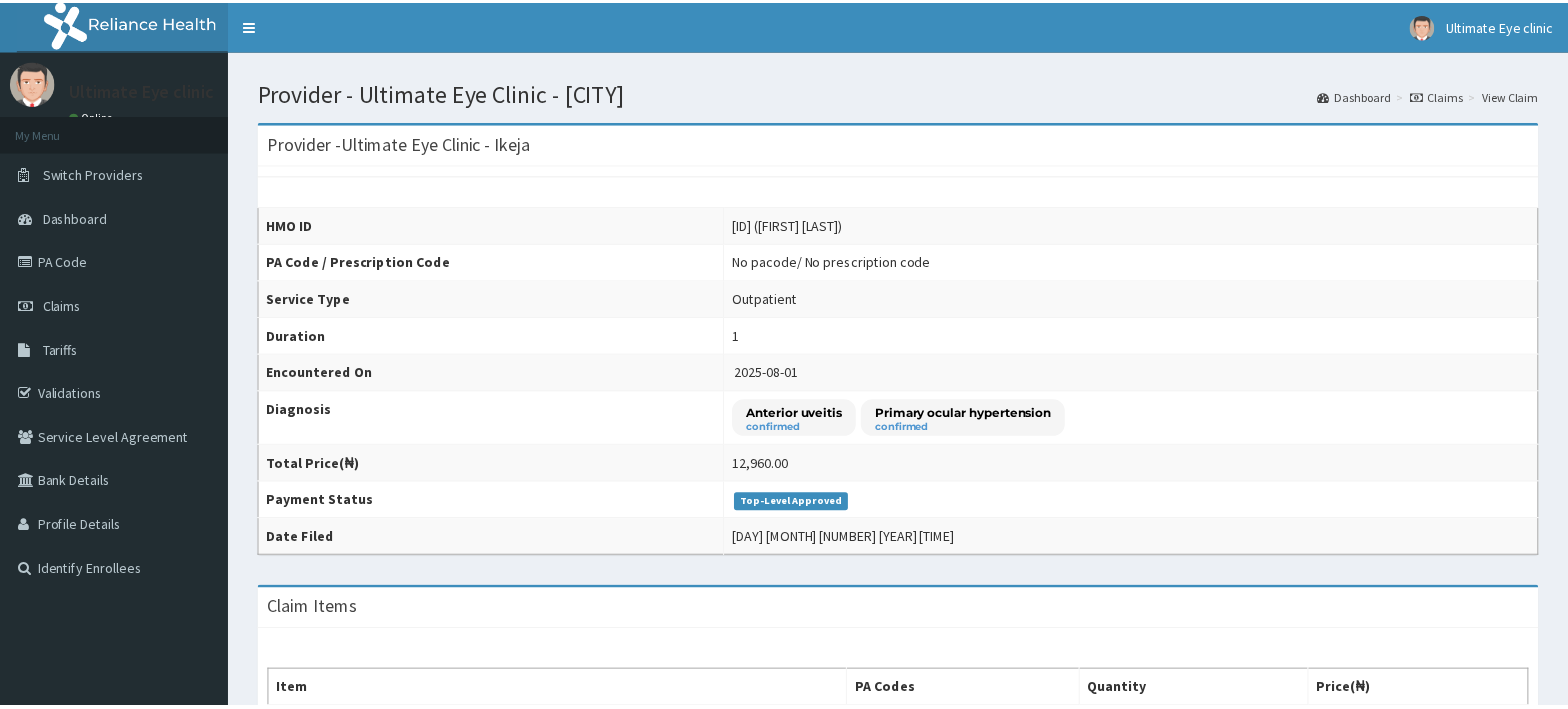 scroll, scrollTop: 0, scrollLeft: 0, axis: both 